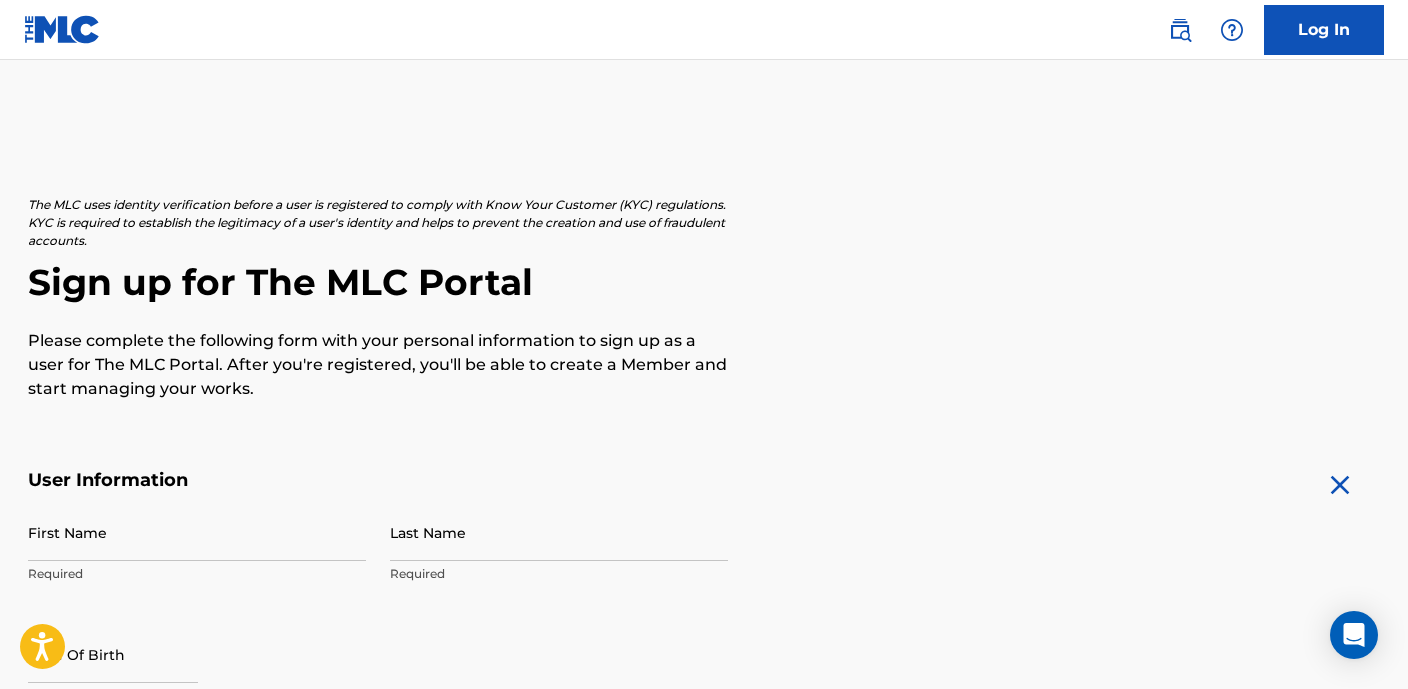 scroll, scrollTop: 176, scrollLeft: 0, axis: vertical 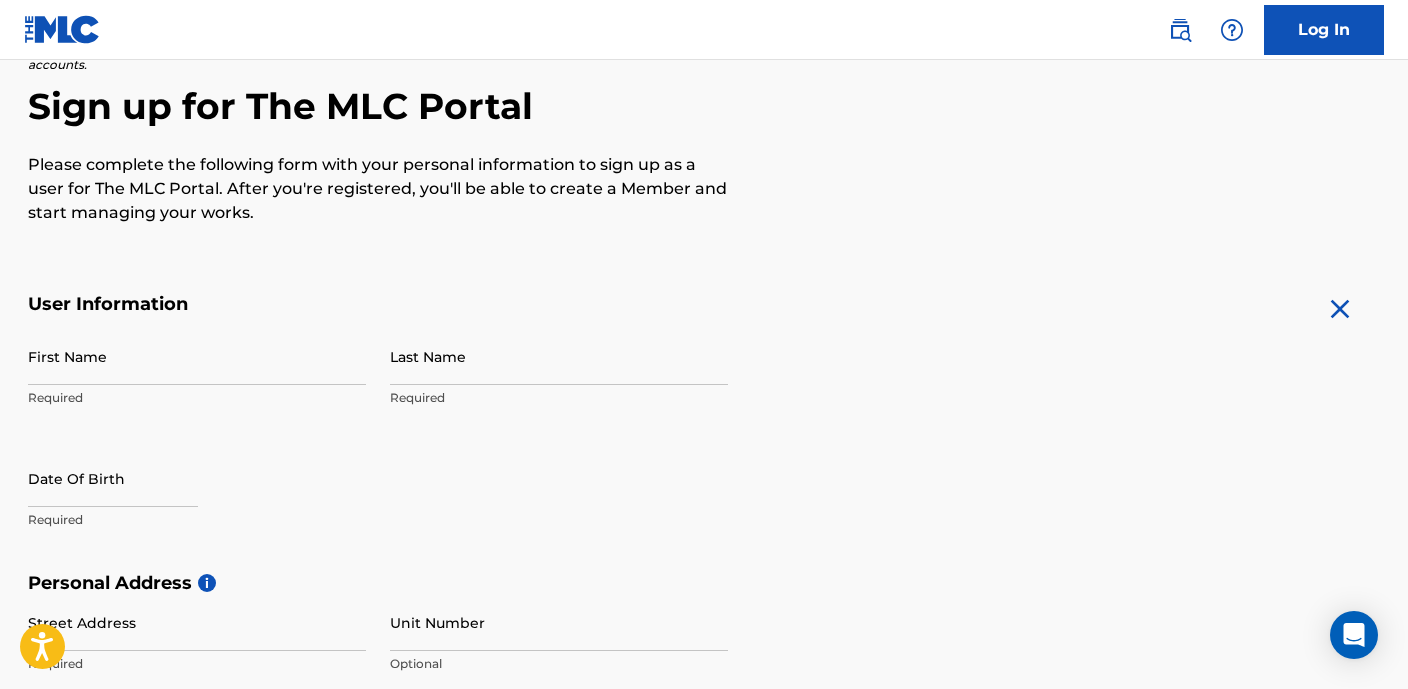 click on "First Name" at bounding box center [197, 356] 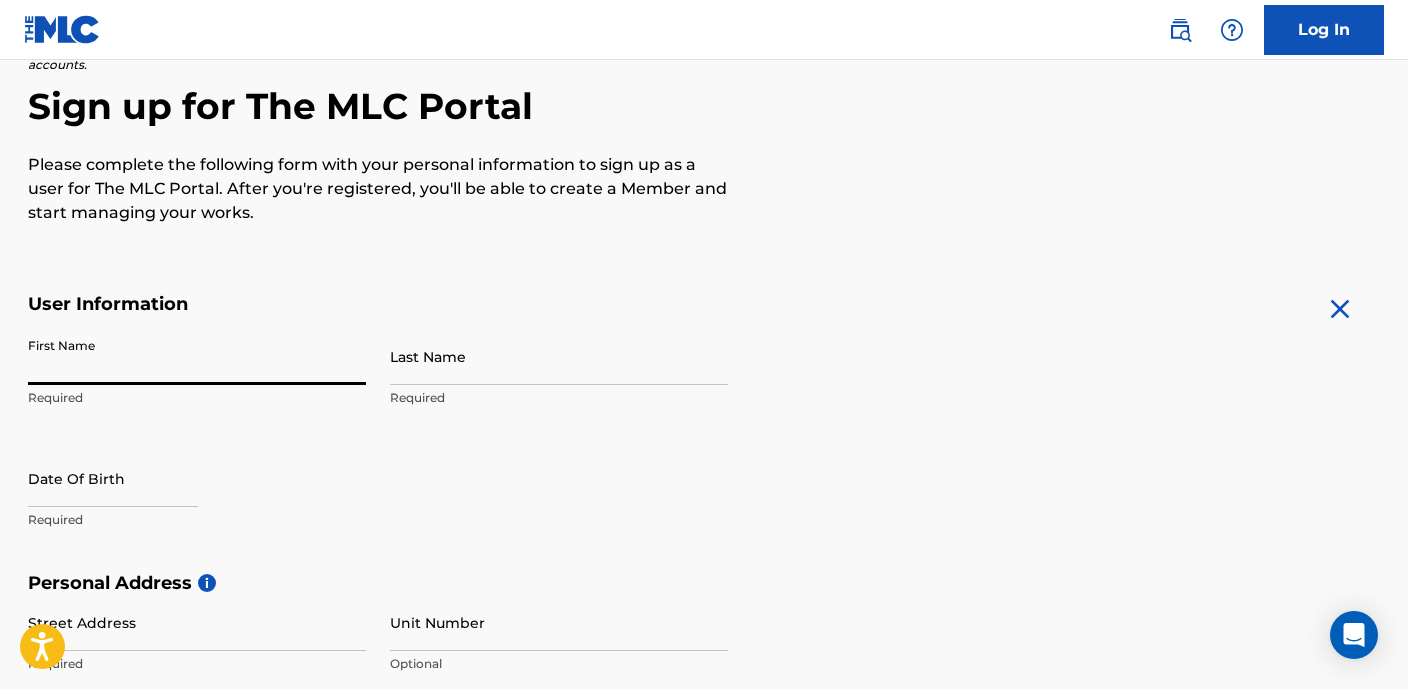 type on "LaDaija" 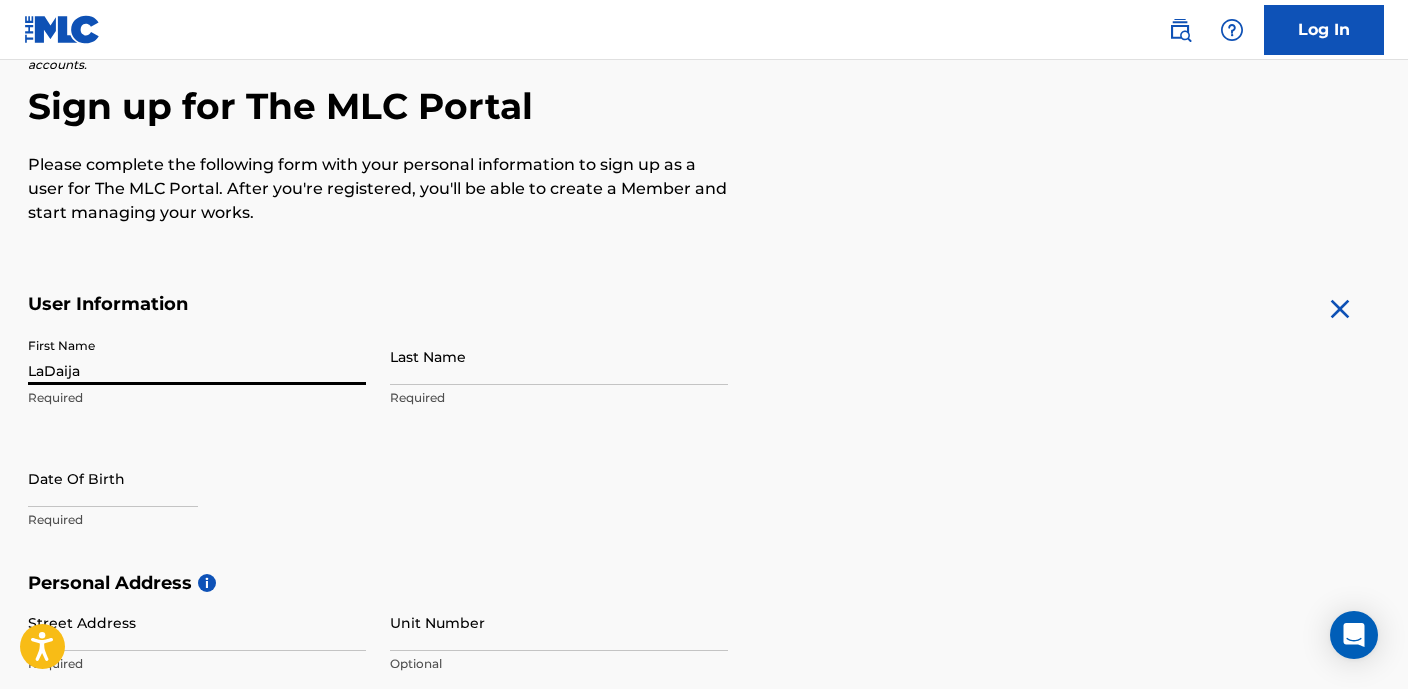 type on "[PERSON_NAME]" 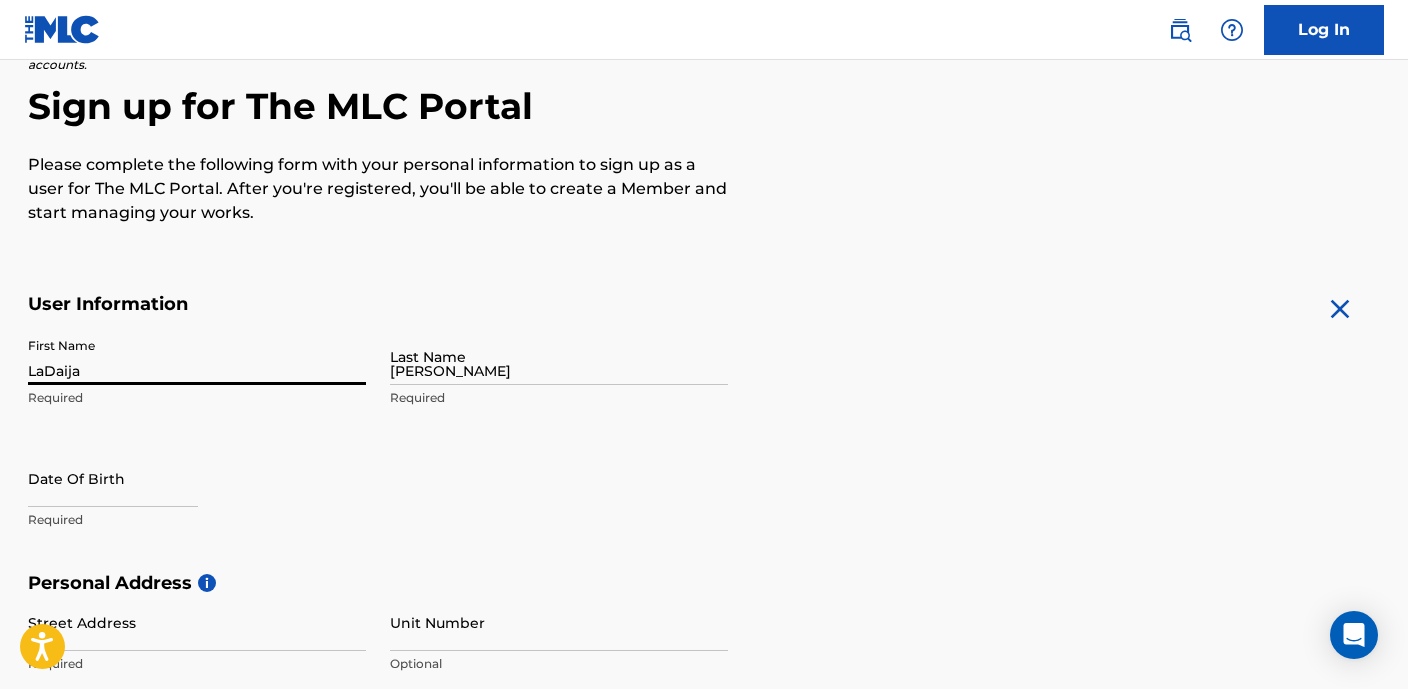 type on "[STREET_ADDRESS]" 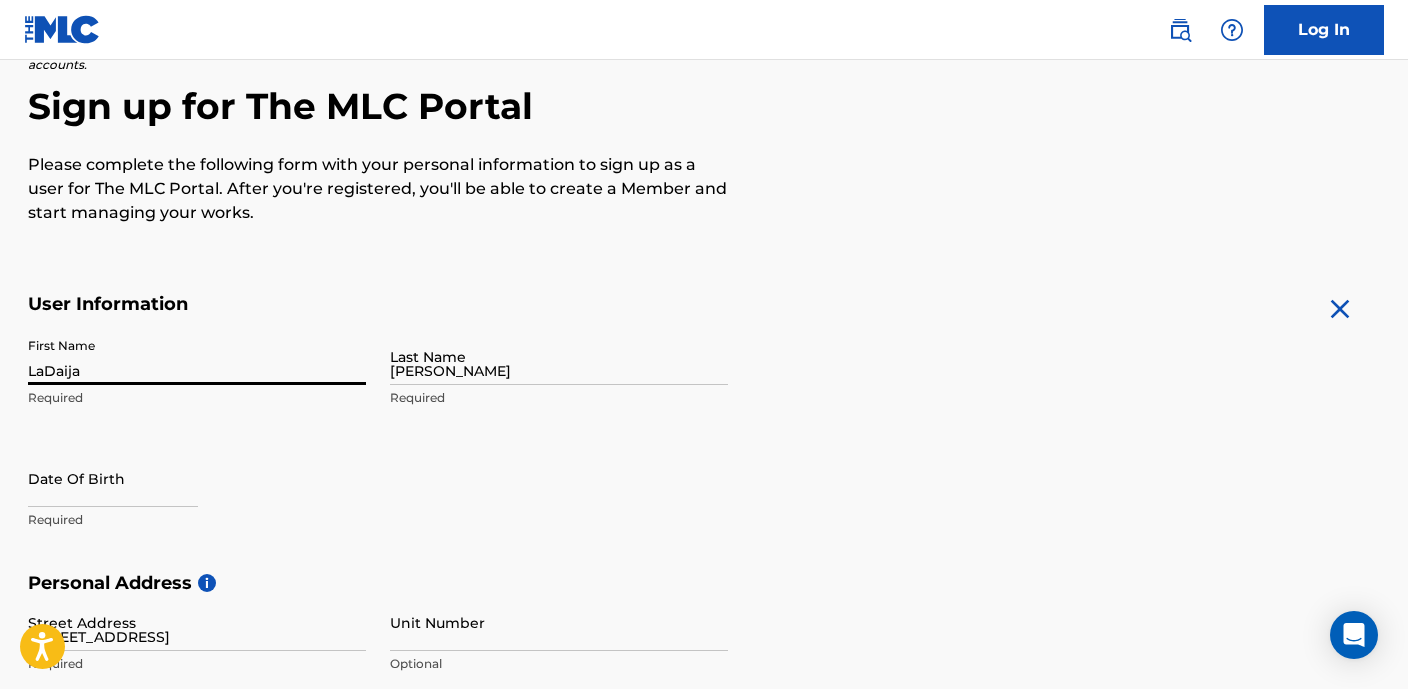 type on "[GEOGRAPHIC_DATA]" 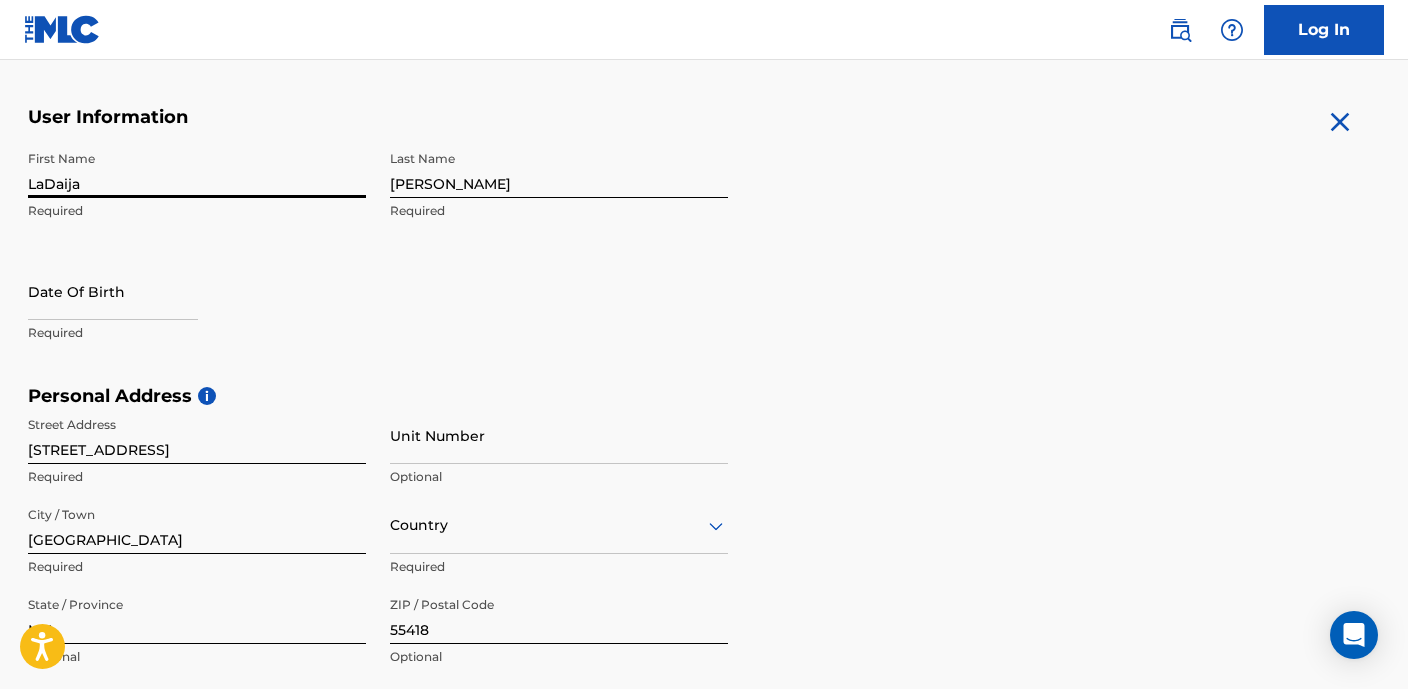scroll, scrollTop: 368, scrollLeft: 0, axis: vertical 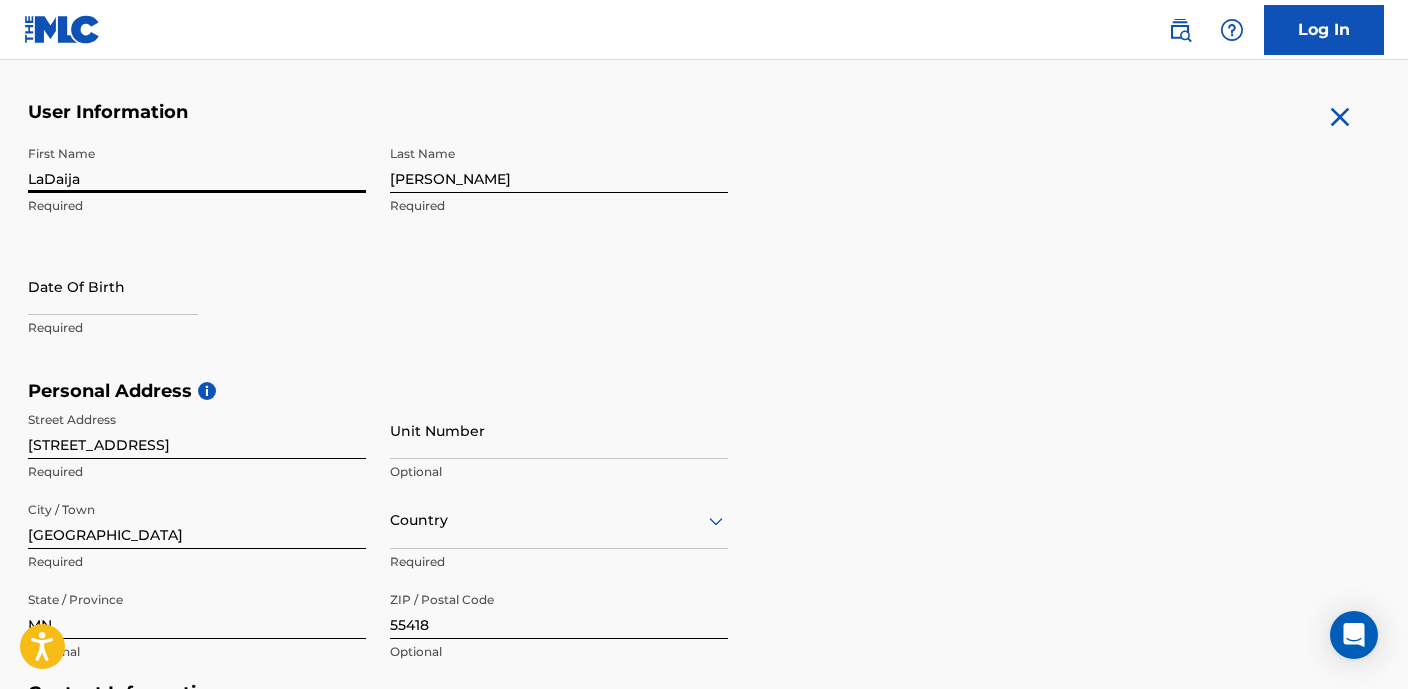 select on "6" 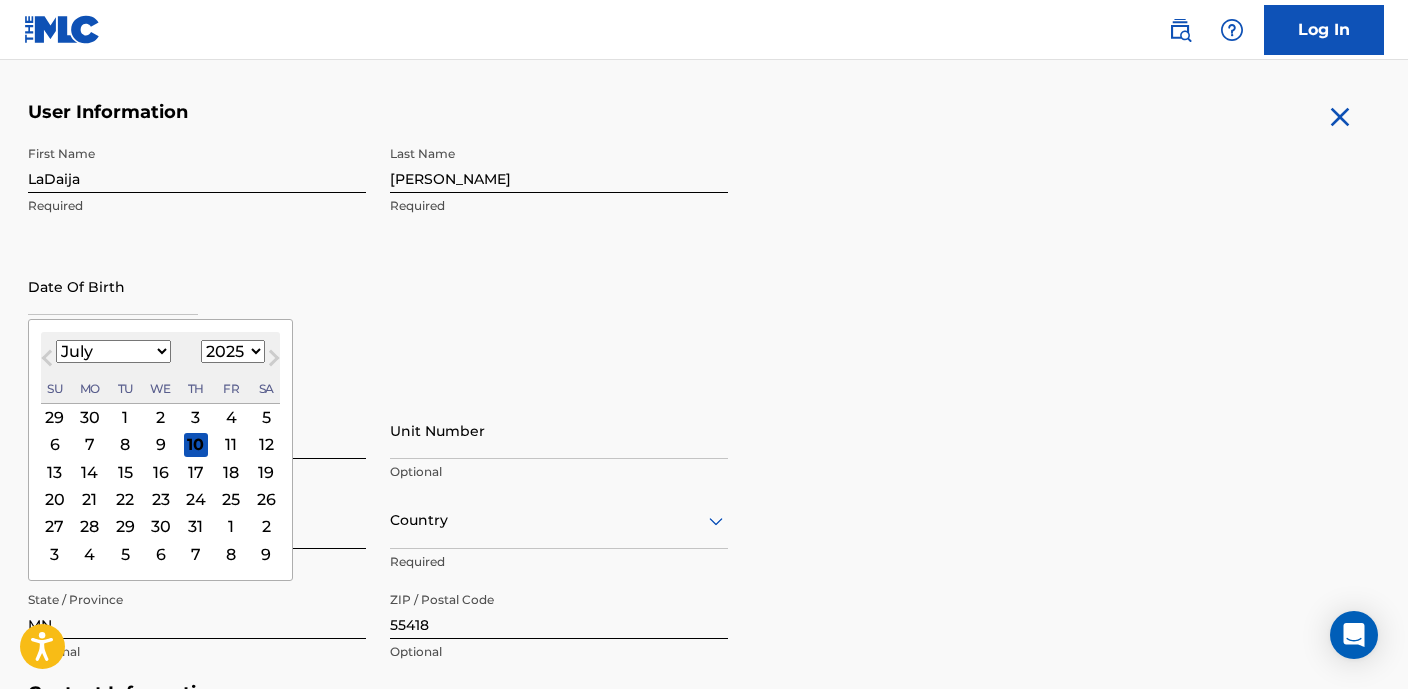 click at bounding box center [113, 286] 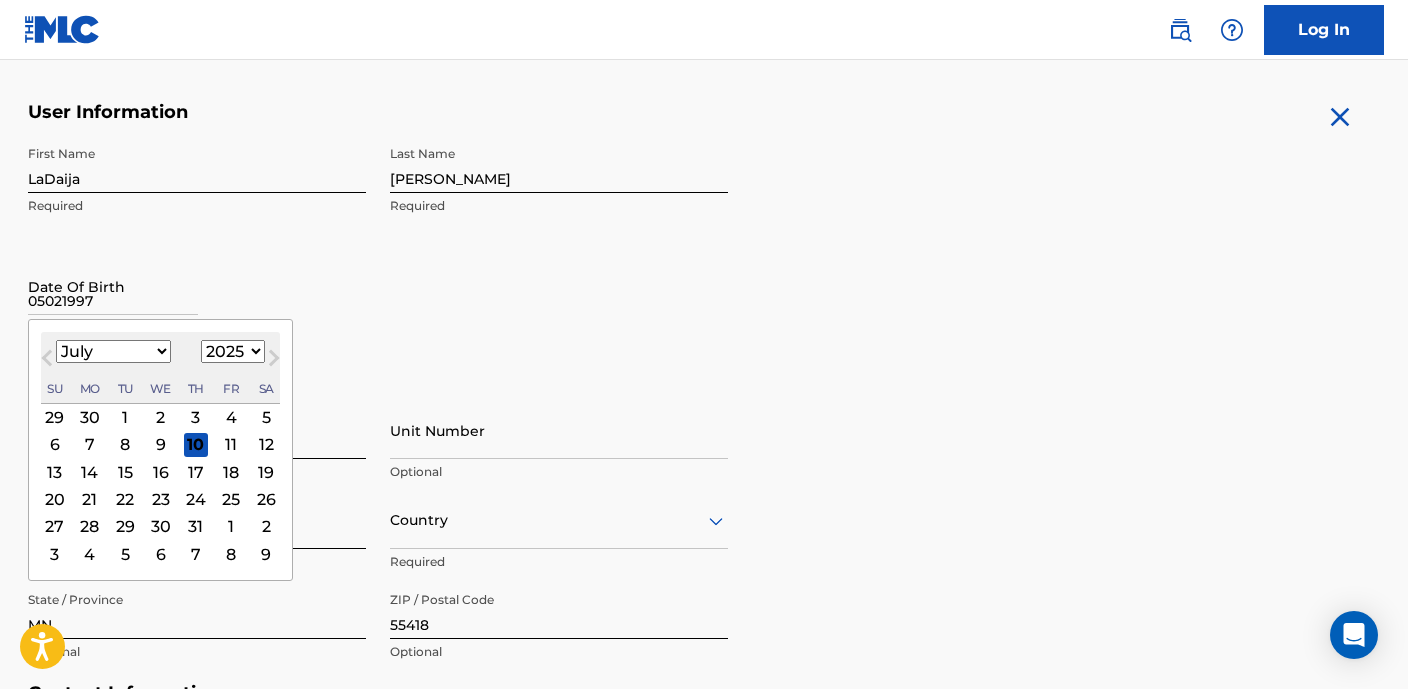 type on "05021997" 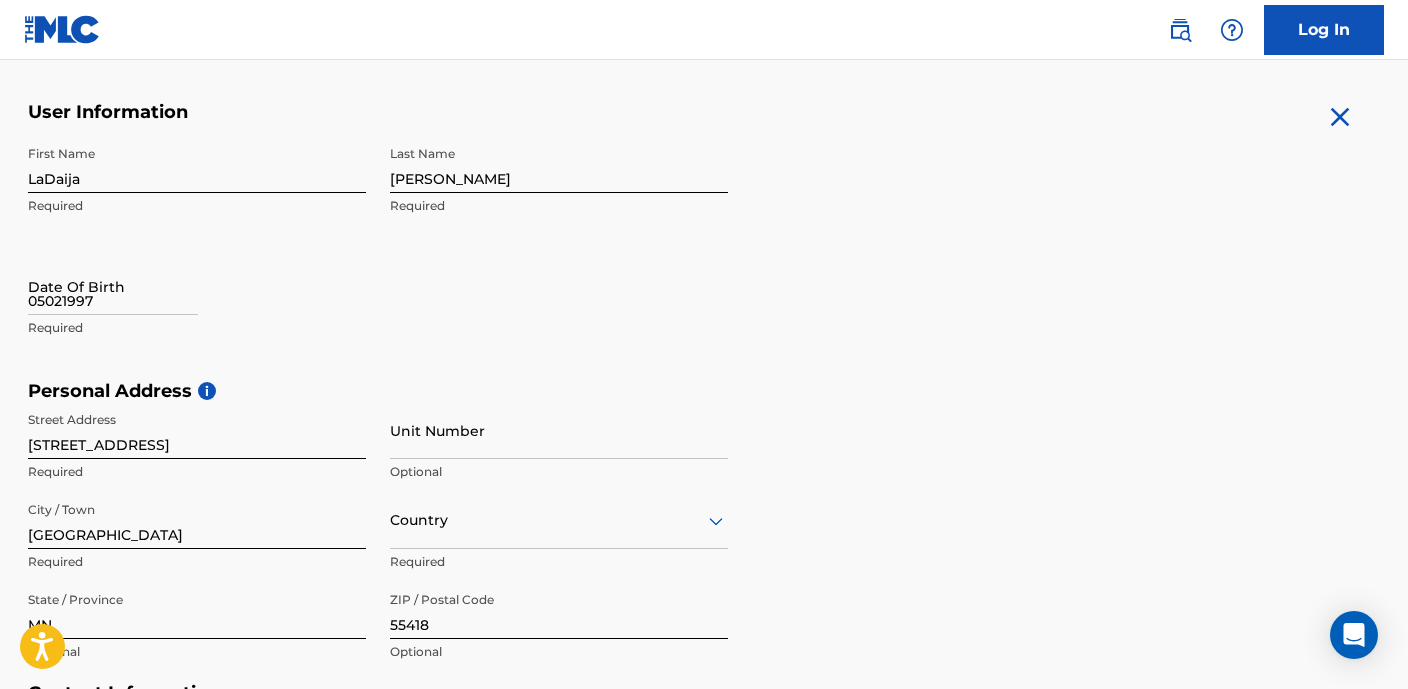 click on "05021997" at bounding box center (113, 286) 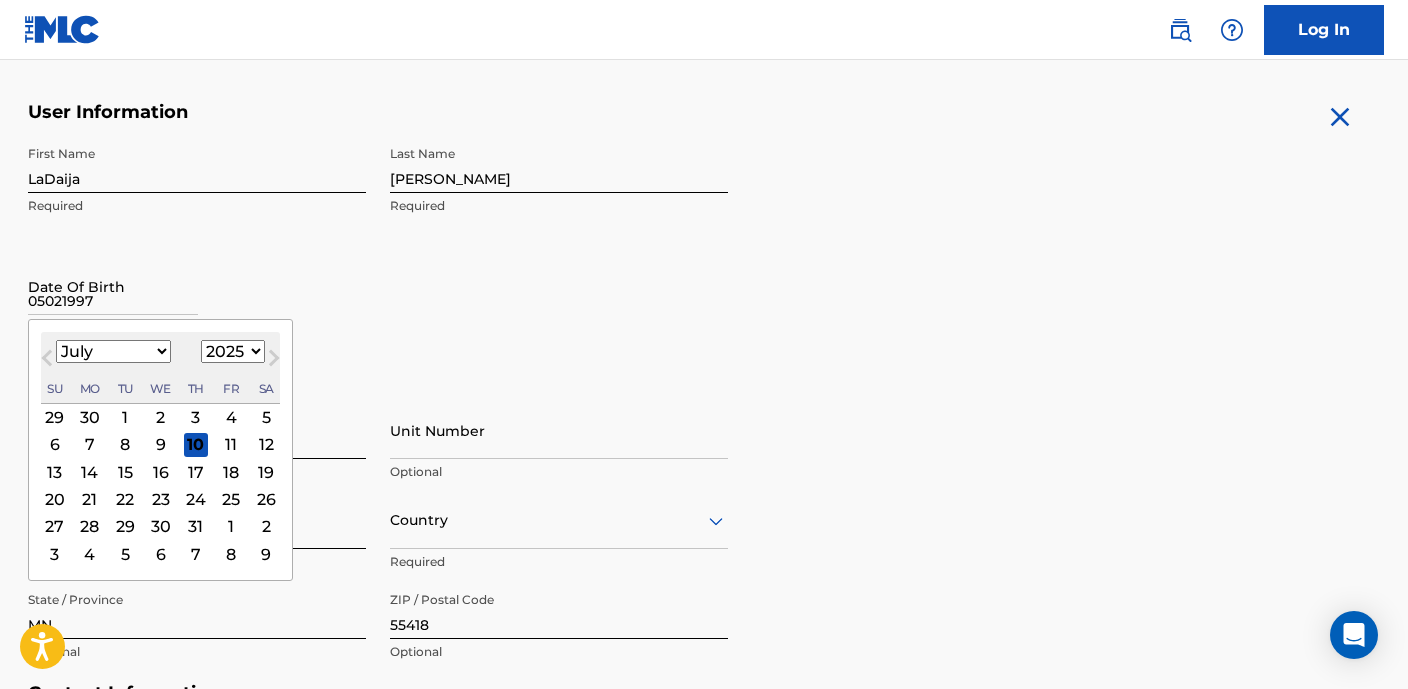 click on "July [DATE] February March April May June July August September October November [DATE] 1900 1901 1902 1903 1904 1905 1906 1907 1908 1909 1910 1911 1912 1913 1914 1915 1916 1917 1918 1919 1920 1921 1922 1923 1924 1925 1926 1927 1928 1929 1930 1931 1932 1933 1934 1935 1936 1937 1938 1939 1940 1941 1942 1943 1944 1945 1946 1947 1948 1949 1950 1951 1952 1953 1954 1955 1956 1957 1958 1959 1960 1961 1962 1963 1964 1965 1966 1967 1968 1969 1970 1971 1972 1973 1974 1975 1976 1977 1978 1979 1980 1981 1982 1983 1984 1985 1986 1987 1988 1989 1990 1991 1992 1993 1994 1995 1996 1997 1998 1999 2000 2001 2002 2003 2004 2005 2006 2007 2008 2009 2010 2011 2012 2013 2014 2015 2016 2017 2018 2019 2020 2021 2022 2023 2024 2025 2026 2027 2028 2029 2030 2031 2032 2033 2034 2035 2036 2037 2038 2039 2040 2041 2042 2043 2044 2045 2046 2047 2048 2049 2050 2051 2052 2053 2054 2055 2056 2057 2058 2059 2060 2061 2062 2063 2064 2065 2066 2067 2068 2069 2070 2071 2072 2073 2074 2075 2076 2077 2078 2079 2080 2081 2082 2083 Su" at bounding box center [160, 368] 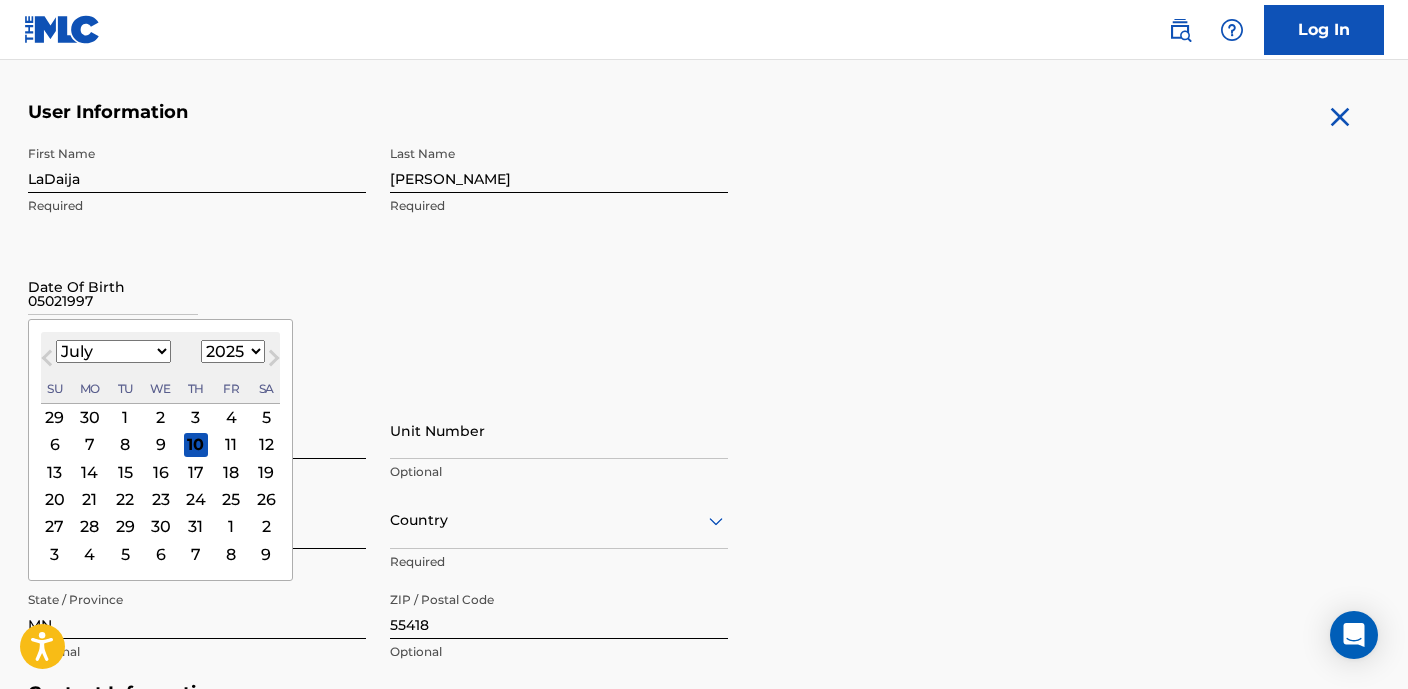 select on "4" 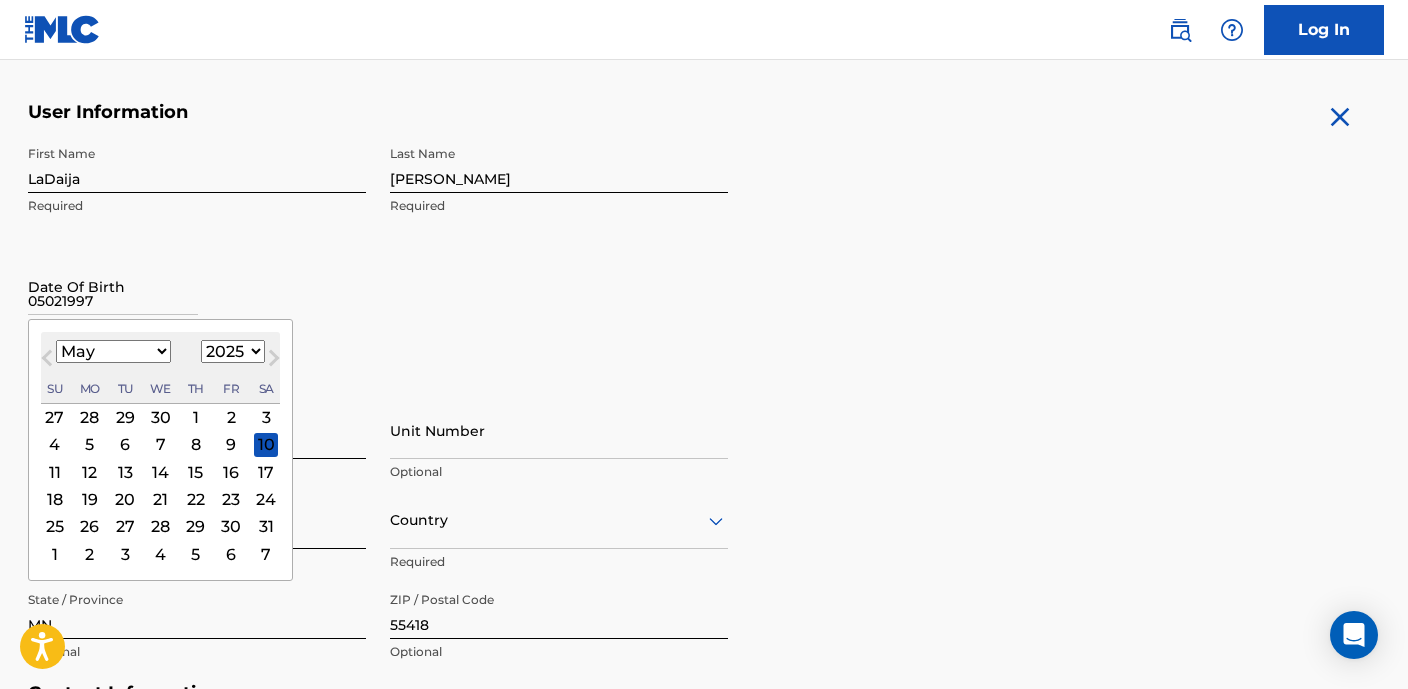 click on "2" at bounding box center [231, 417] 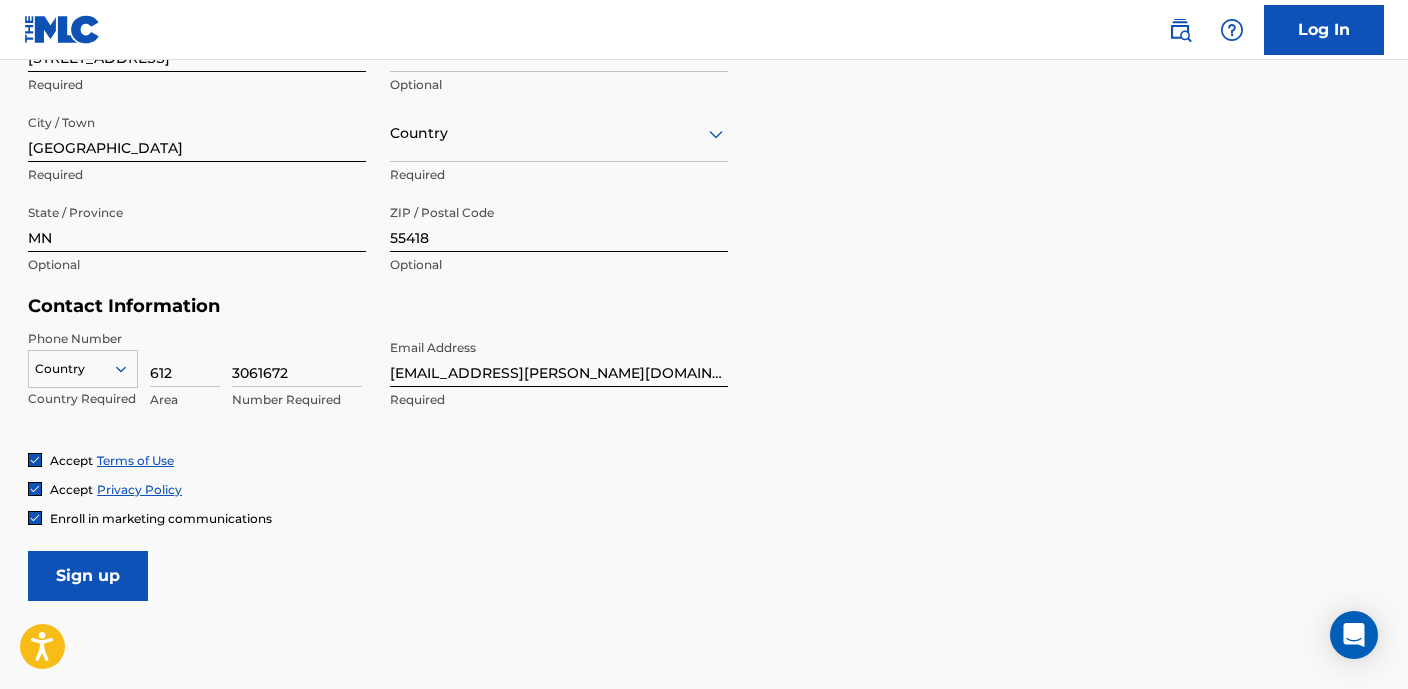 scroll, scrollTop: 760, scrollLeft: 0, axis: vertical 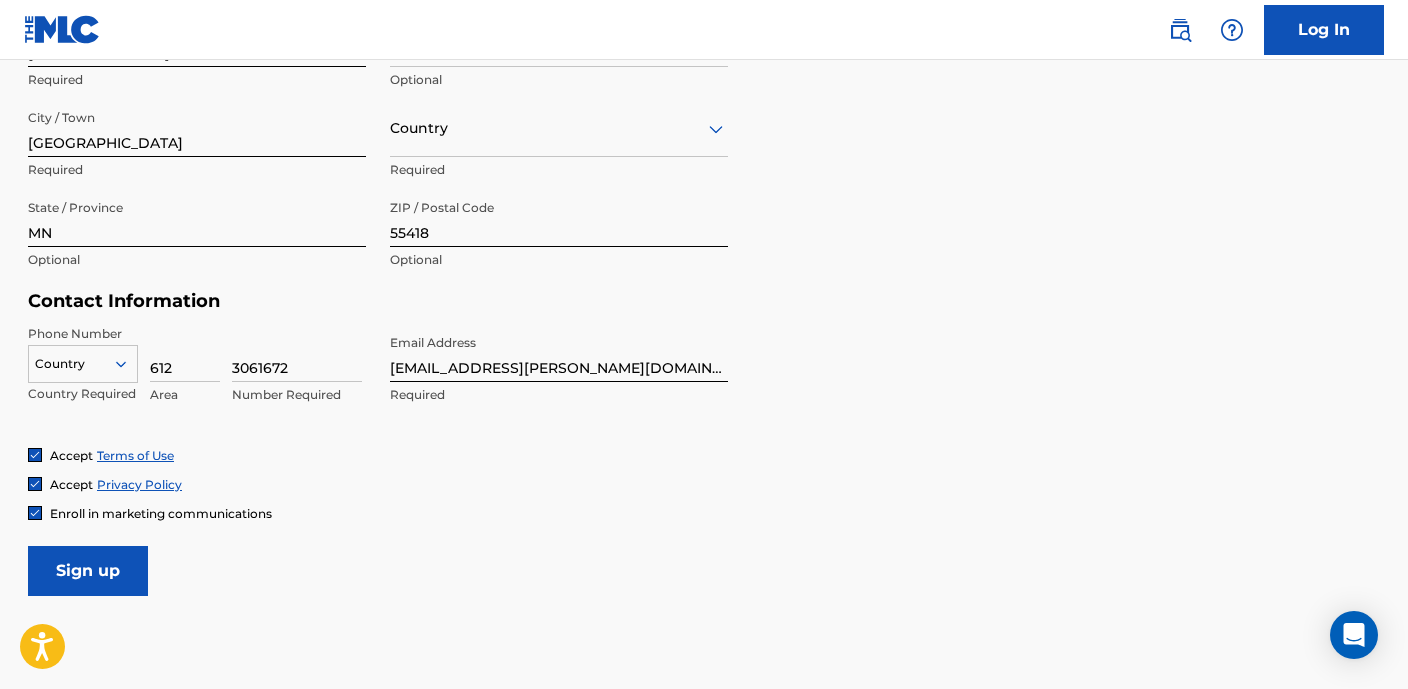 type on "[DATE]" 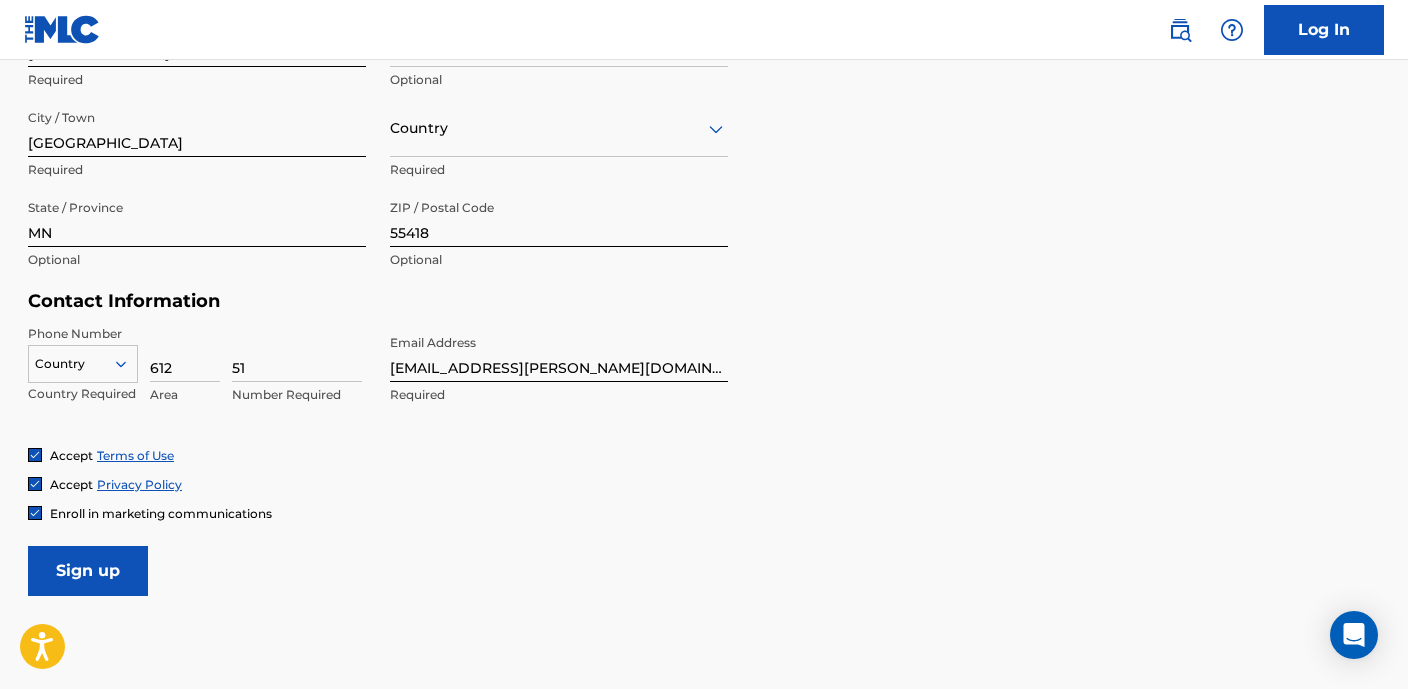type on "5" 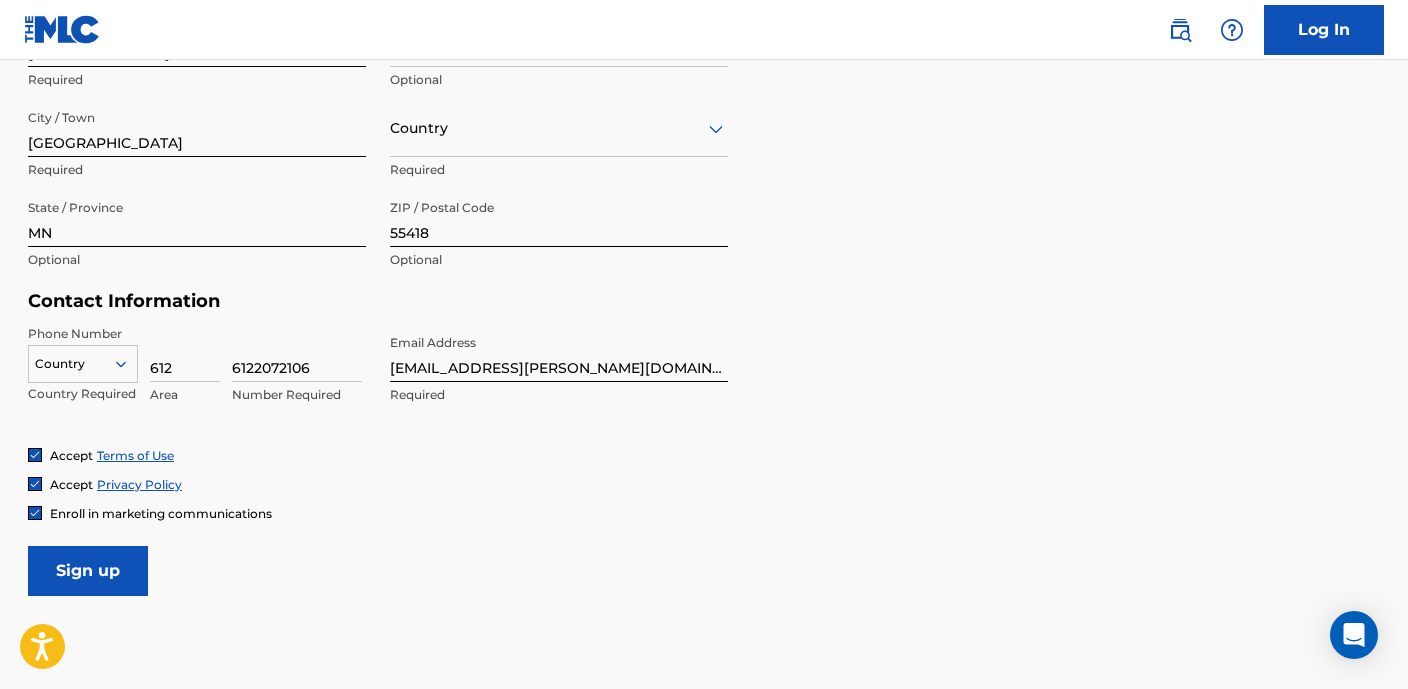 type on "6122072106" 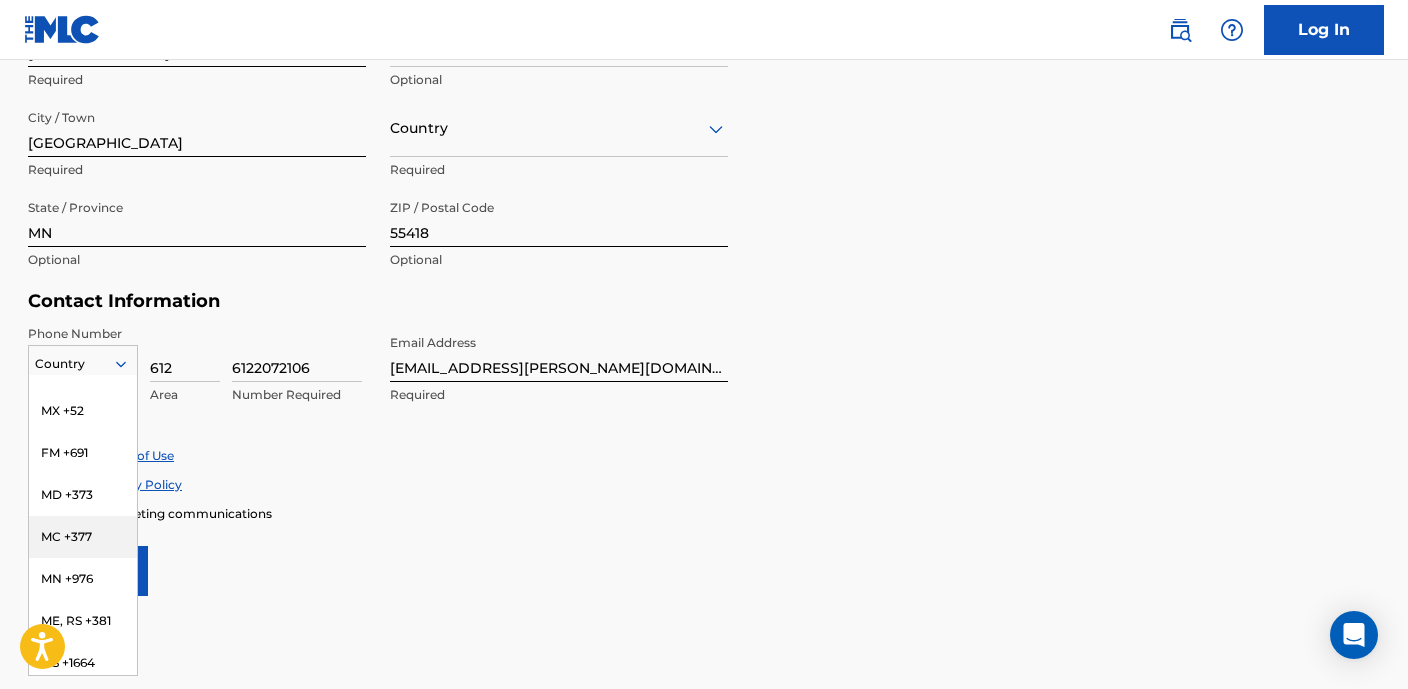 scroll, scrollTop: 5327, scrollLeft: 0, axis: vertical 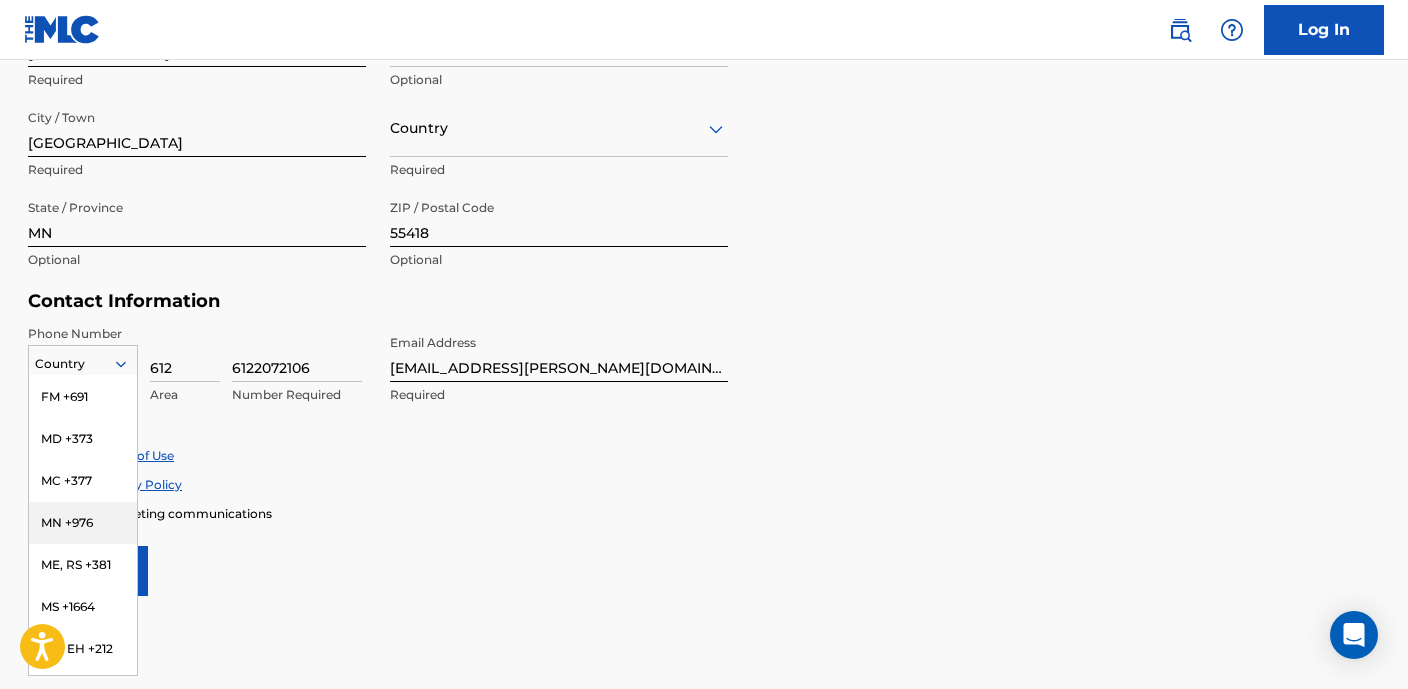 click on "MN +976" at bounding box center (83, 523) 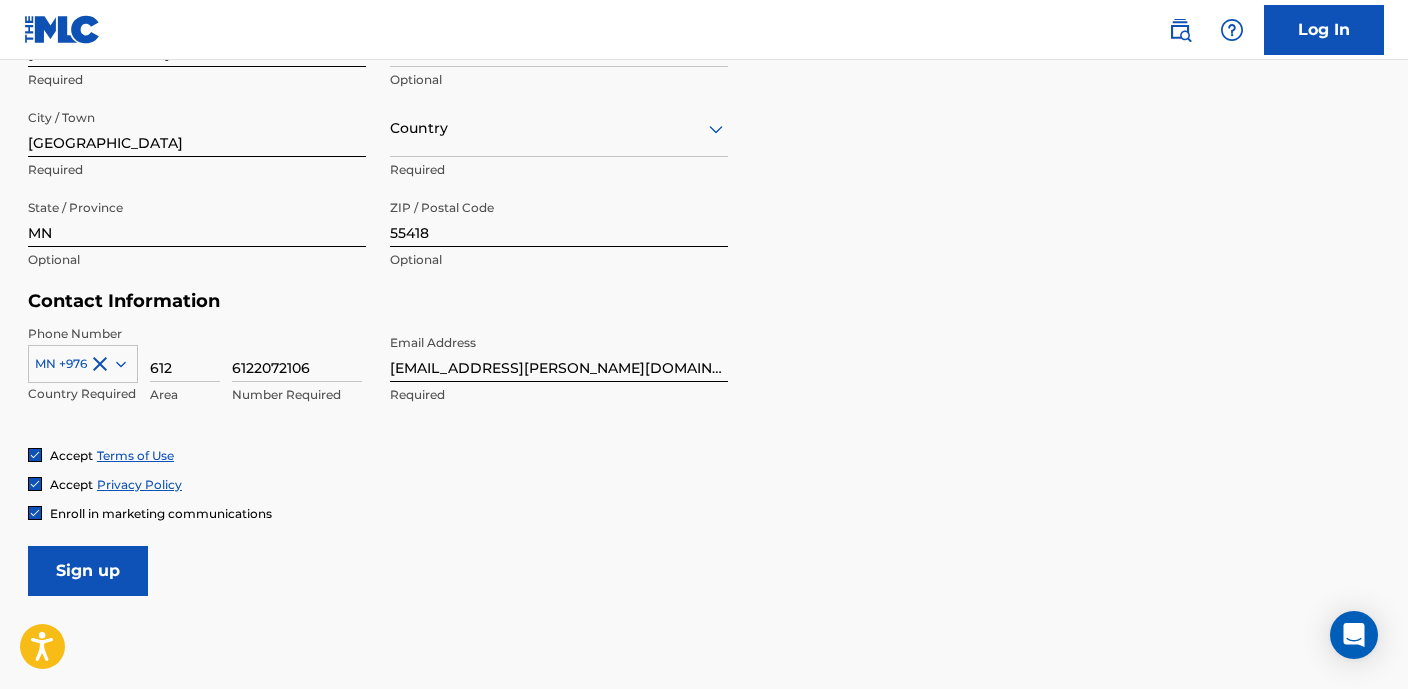 click on "Sign up" at bounding box center (88, 571) 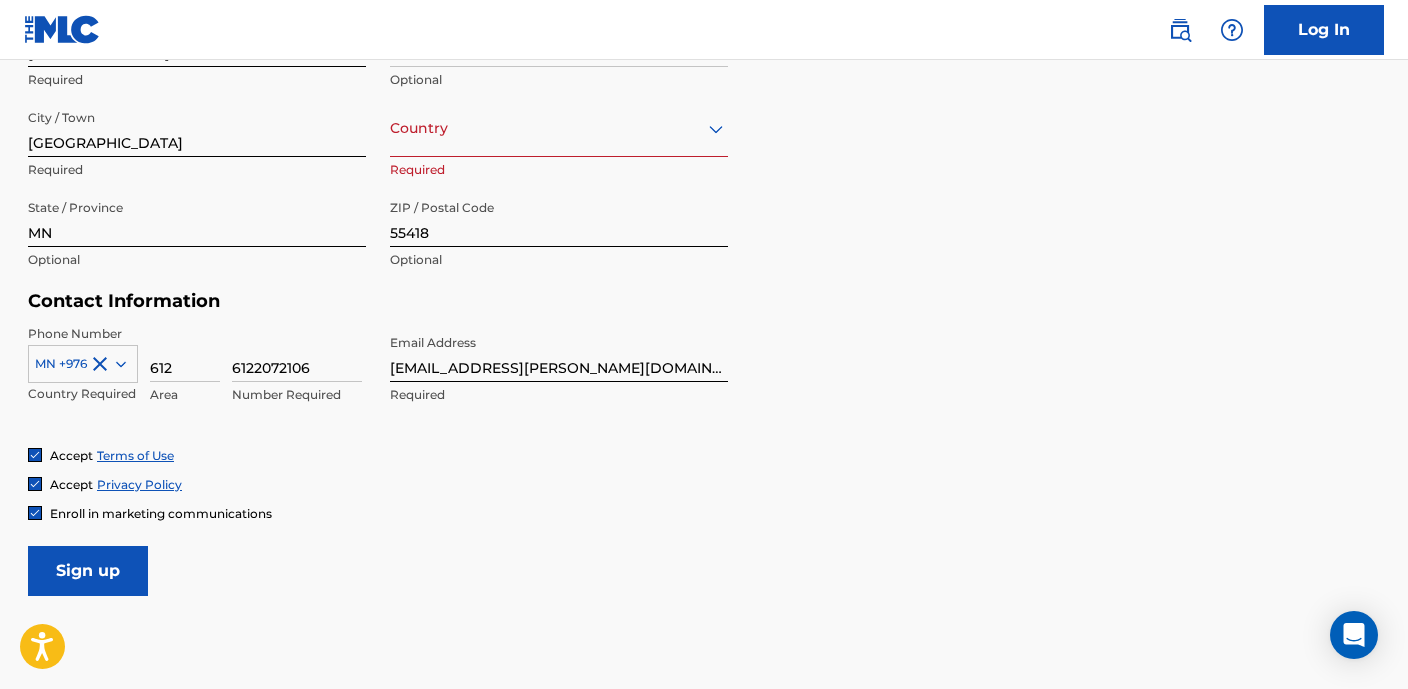 click on "User Information First Name LaDaija Required Last Name [PERSON_NAME] Required Date Of Birth [DEMOGRAPHIC_DATA] Required Personal Address i Street Address [STREET_ADDRESS] Unit Number Optional City / Town [GEOGRAPHIC_DATA] Required Country Required State / Province [GEOGRAPHIC_DATA] Optional ZIP / Postal Code 55418 Optional Contact Information Phone Number MN +976 Country Required 612 Area 6122072106 Number Required Email Address [EMAIL_ADDRESS][PERSON_NAME][DOMAIN_NAME] Required Accept Terms of Use Accept Privacy Policy Enroll in marketing communications Sign up" at bounding box center (704, 152) 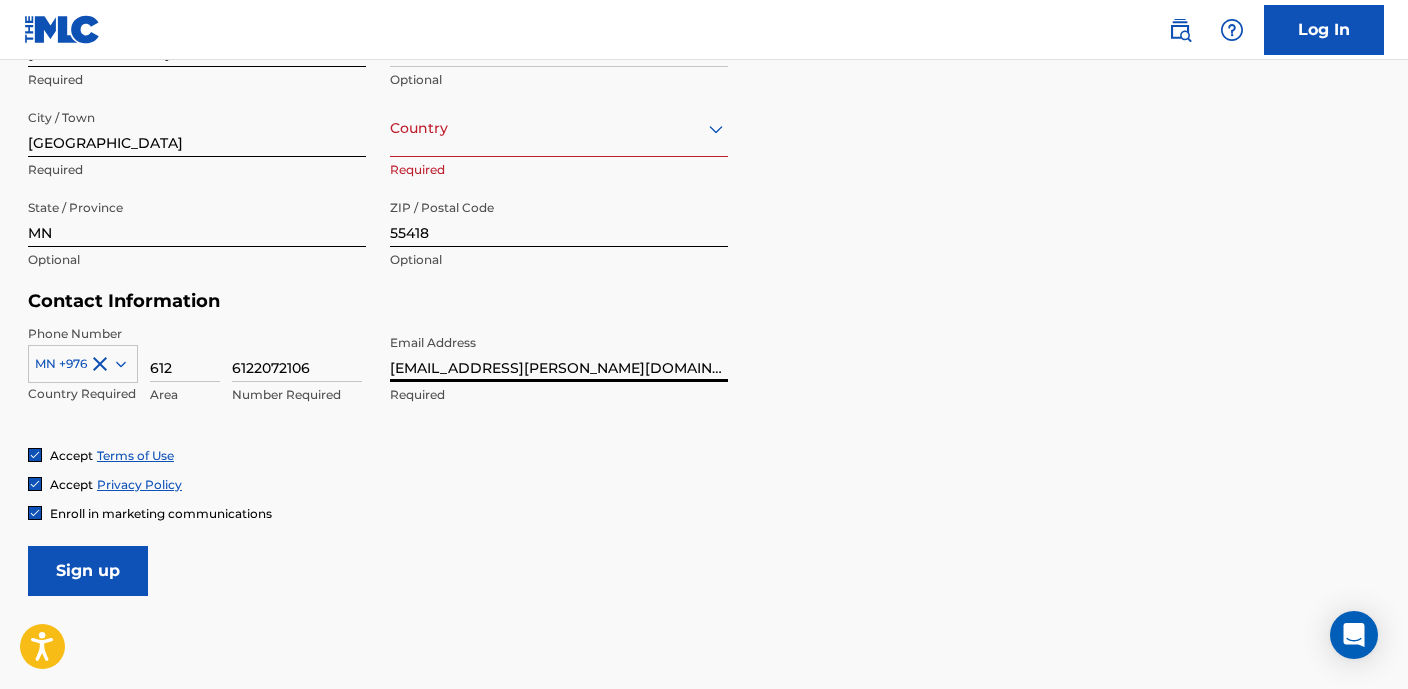 click on "[EMAIL_ADDRESS][PERSON_NAME][DOMAIN_NAME]" at bounding box center (559, 353) 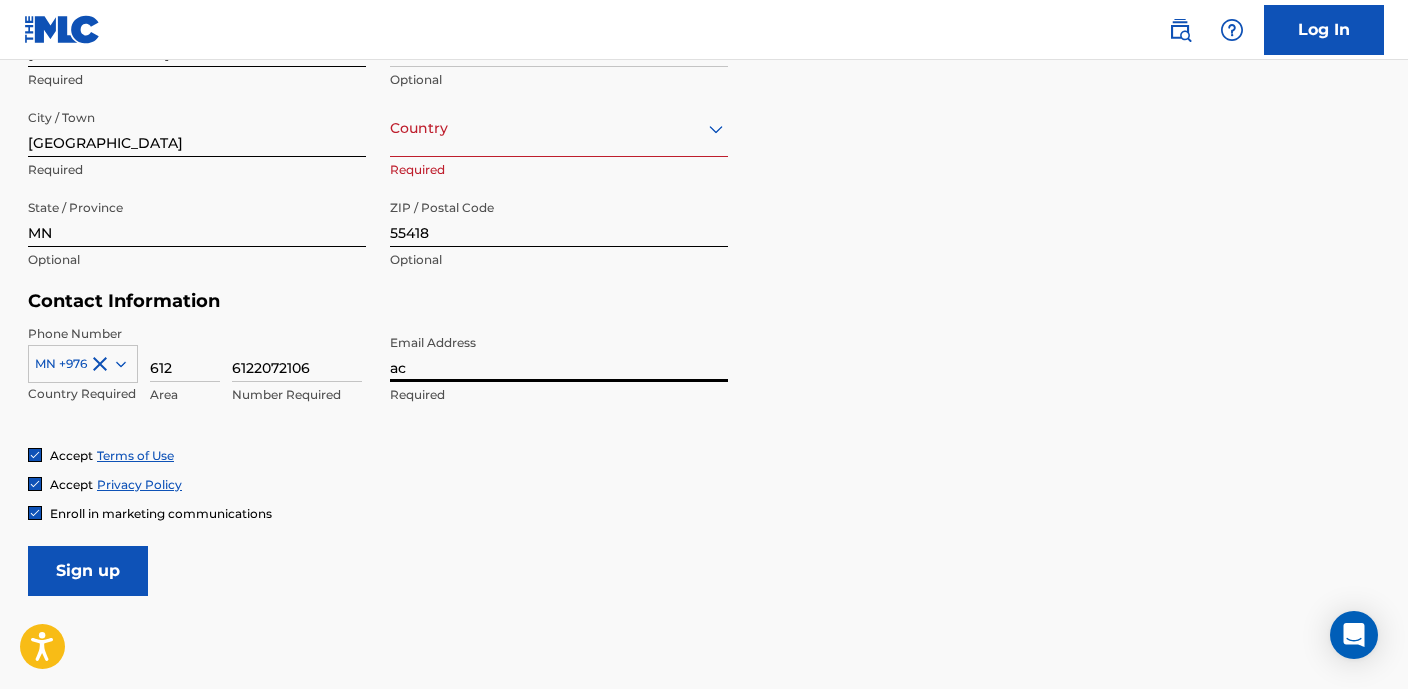 type on "a" 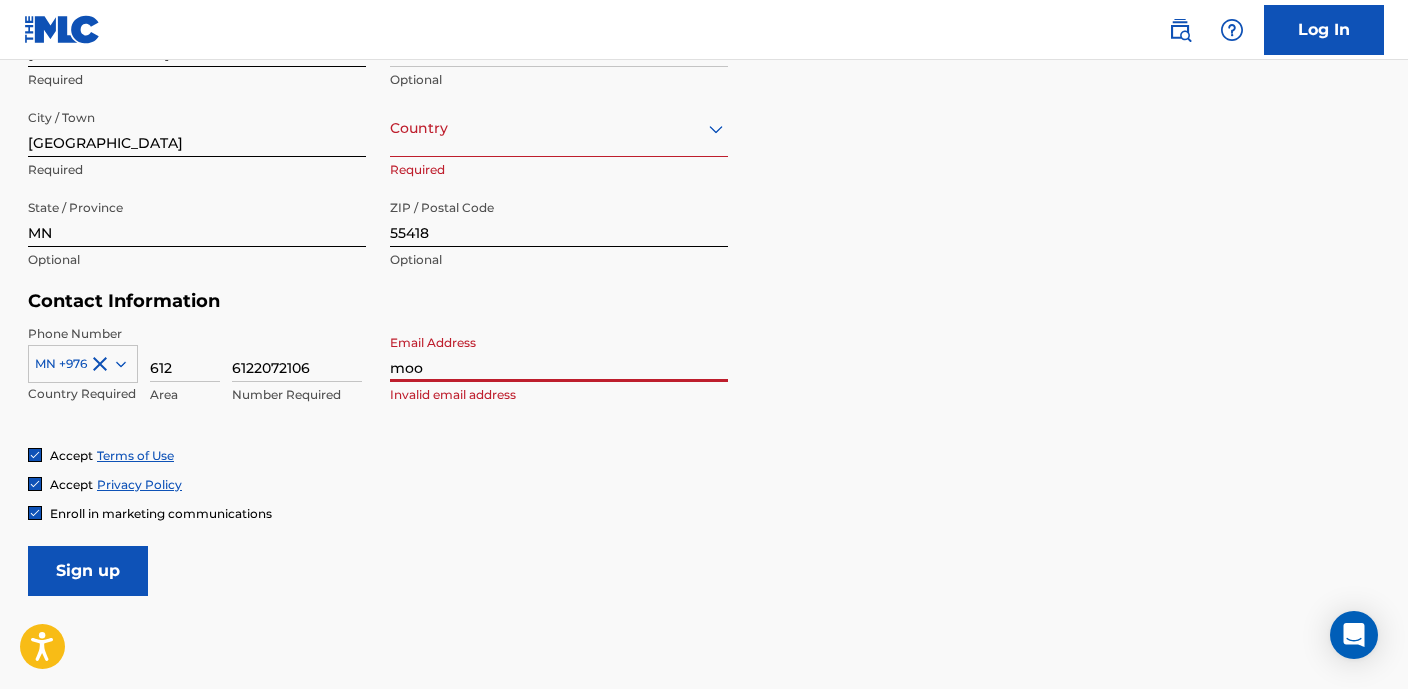 type on "[EMAIL_ADDRESS][DOMAIN_NAME]" 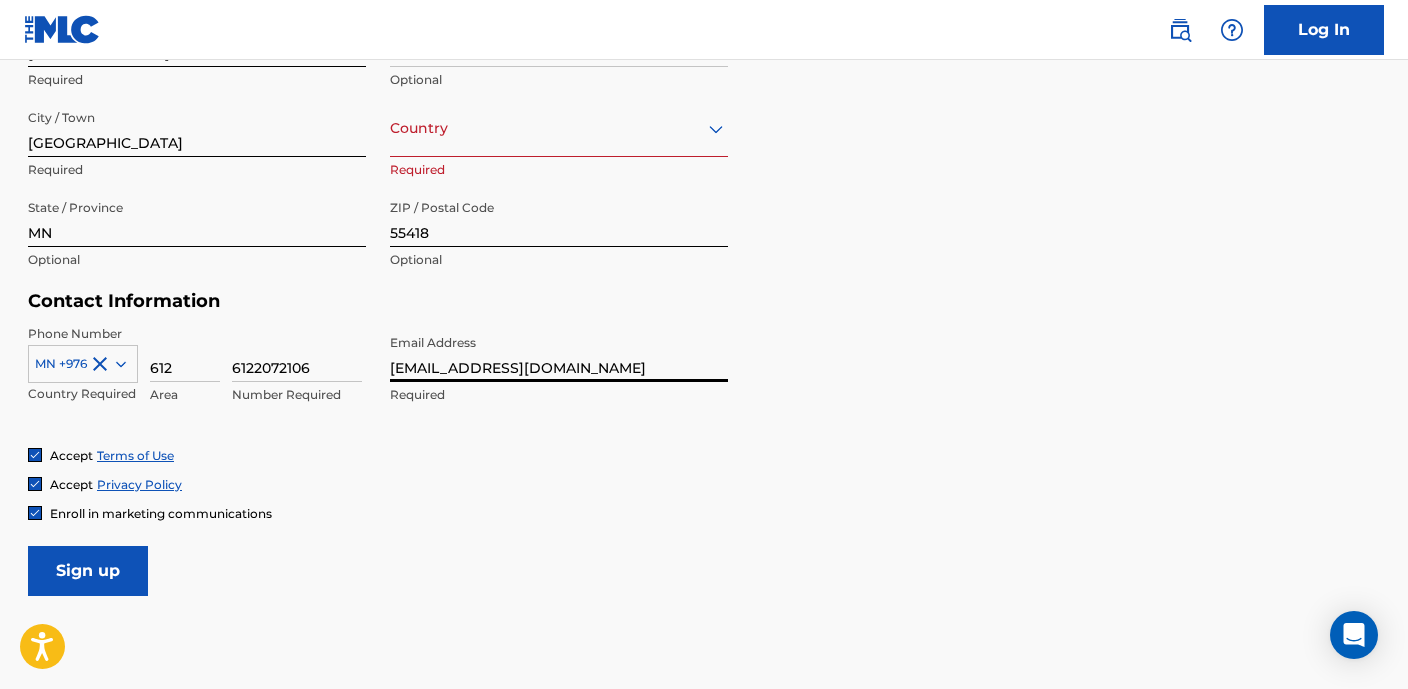 click on "Country" at bounding box center [559, 128] 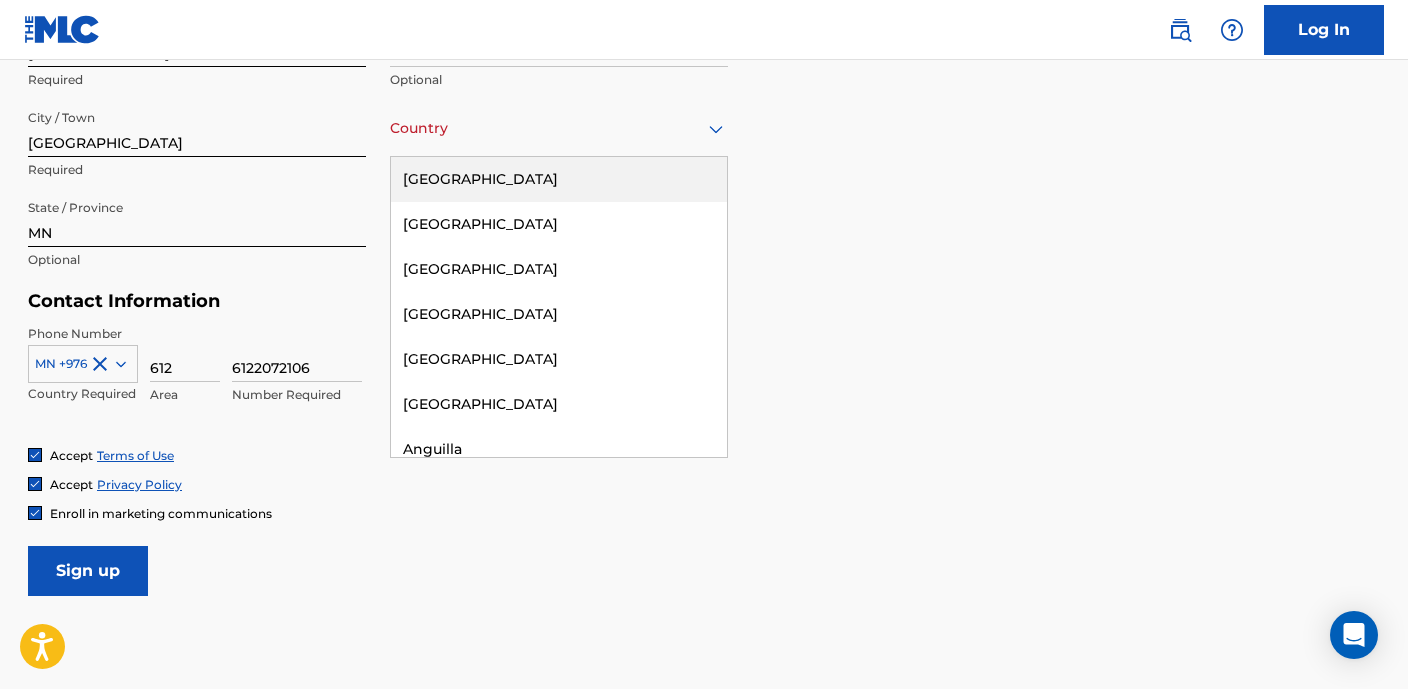click on "[GEOGRAPHIC_DATA]" at bounding box center [559, 179] 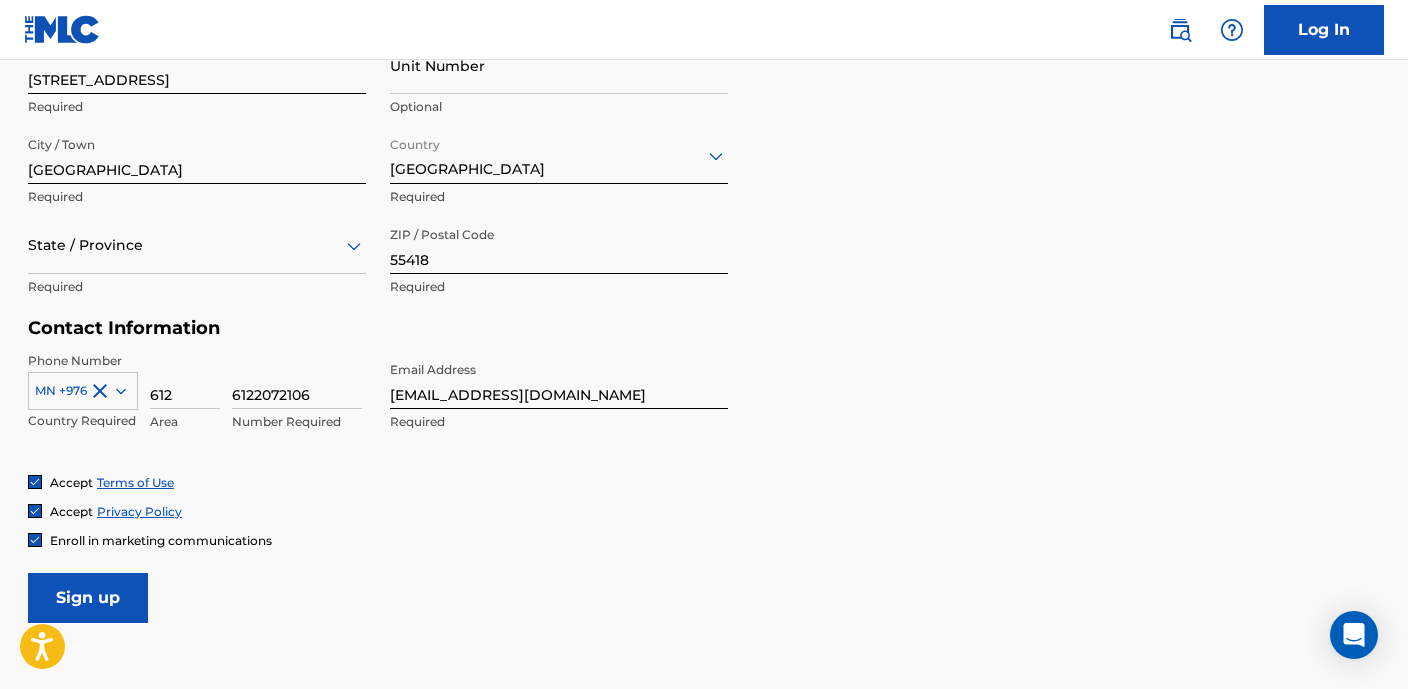 scroll, scrollTop: 875, scrollLeft: 0, axis: vertical 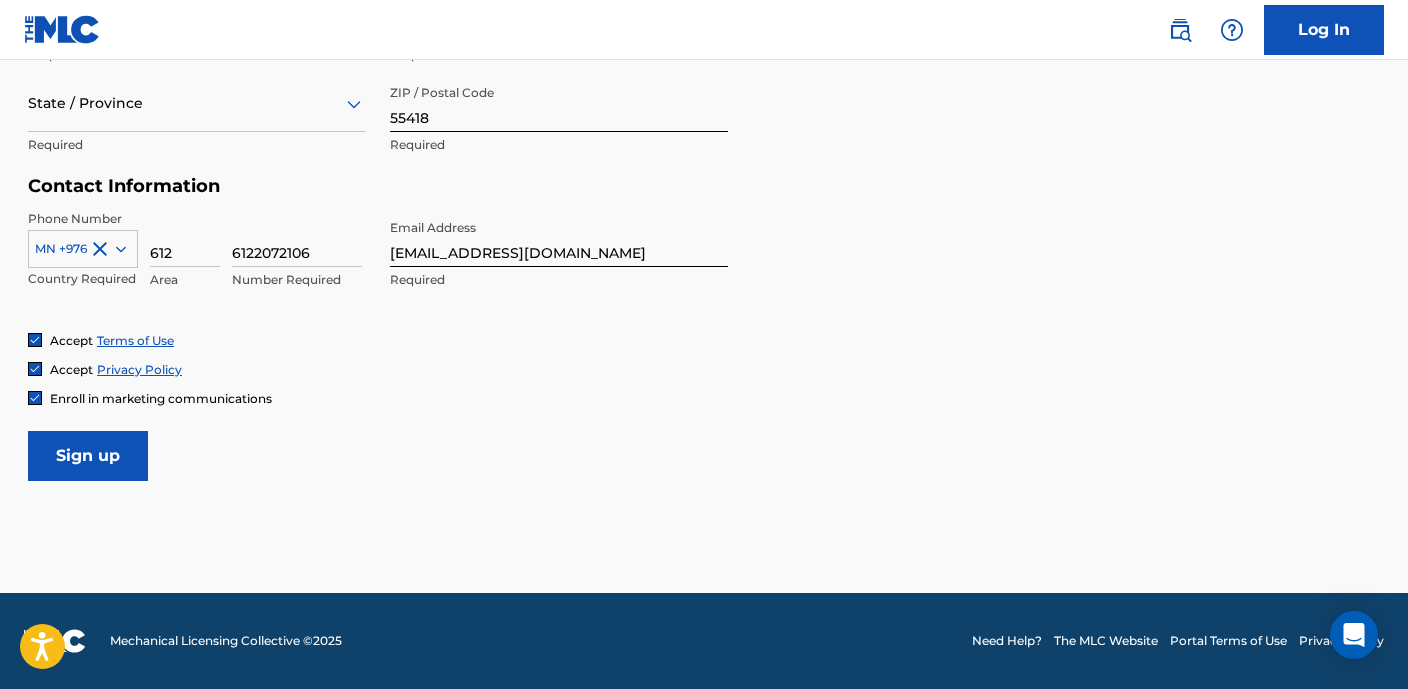 click on "Sign up" at bounding box center [88, 456] 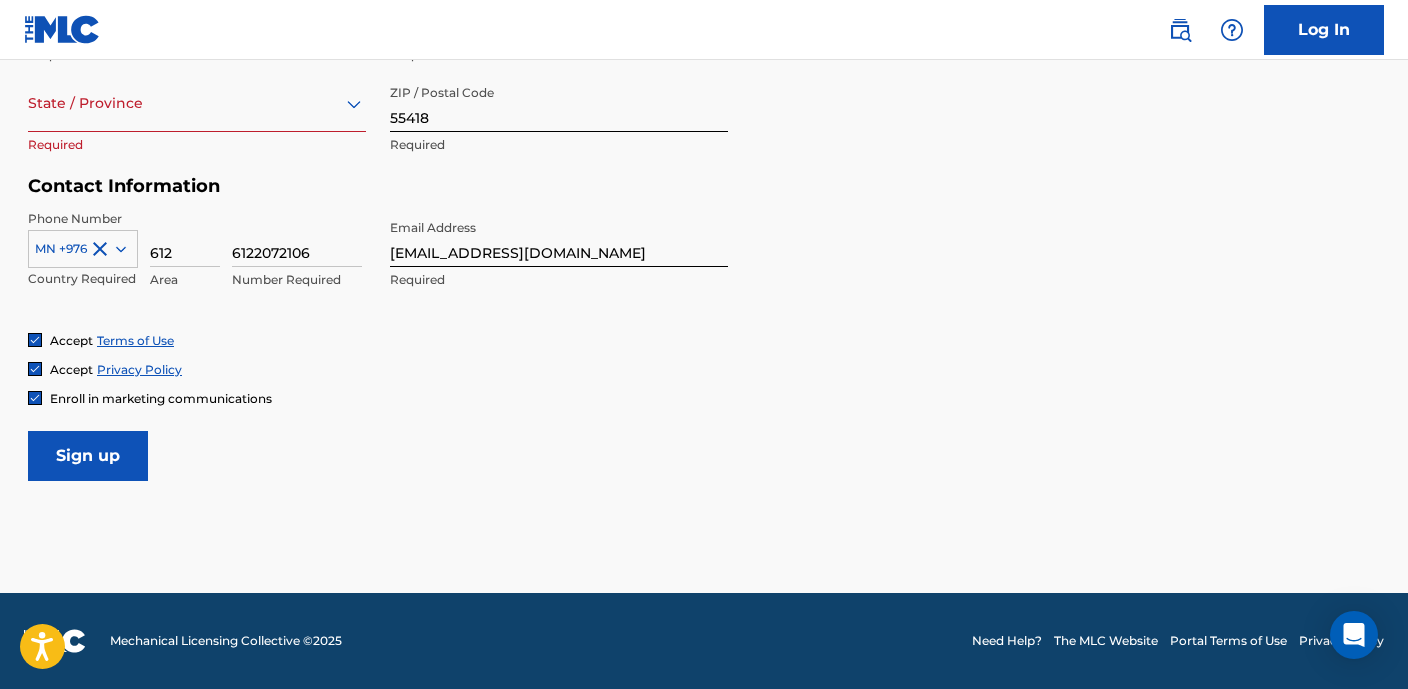 click on "Sign up" at bounding box center [88, 456] 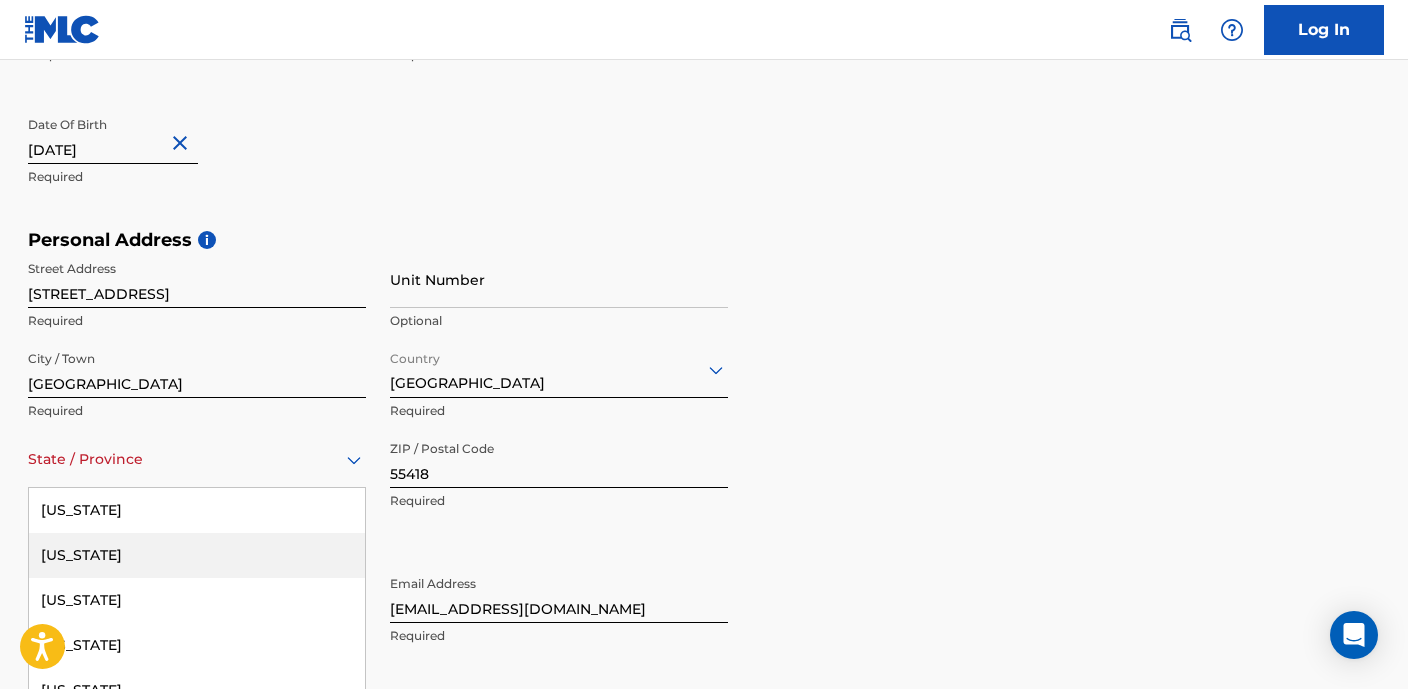 scroll, scrollTop: 619, scrollLeft: 0, axis: vertical 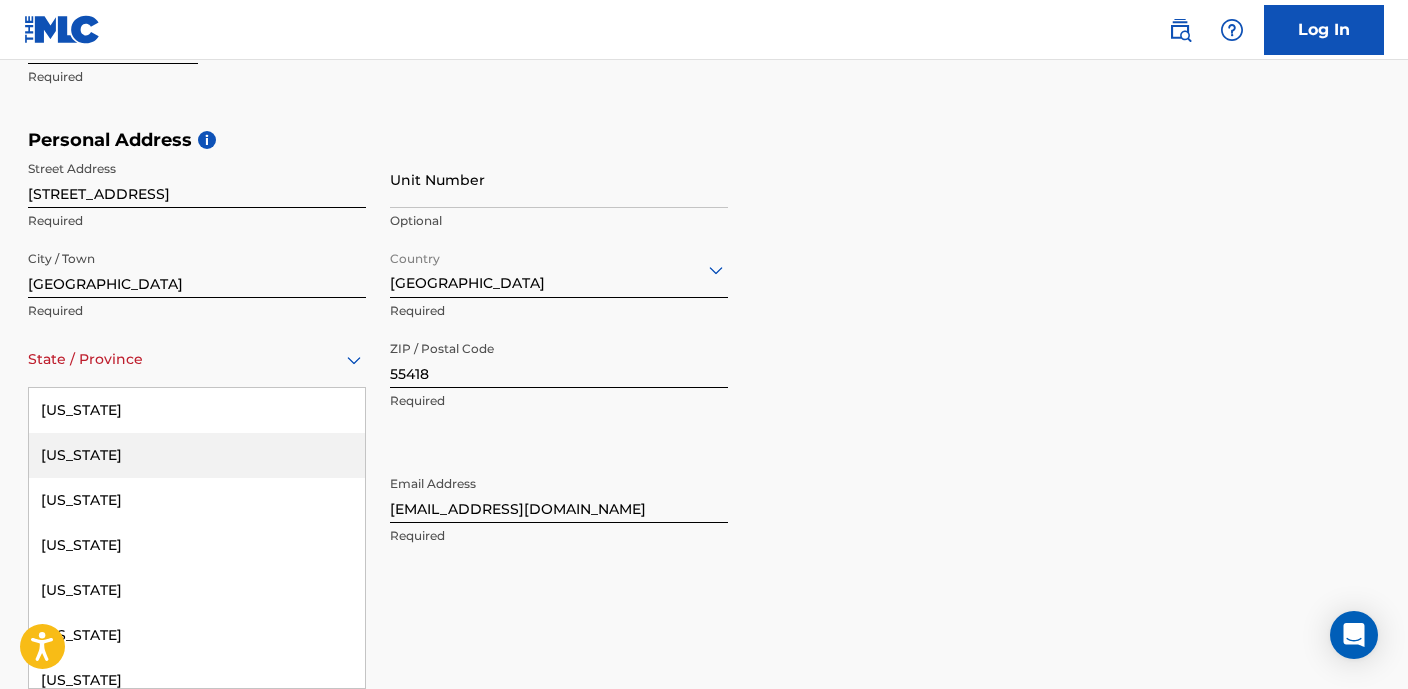 click on "[US_STATE], 2 of 57. 57 results available. Use Up and Down to choose options, press Enter to select the currently focused option, press Escape to exit the menu, press Tab to select the option and exit the menu. State / Province [US_STATE] [US_STATE] [US_STATE] [US_STATE] [US_STATE] [US_STATE] [US_STATE] [US_STATE] [US_STATE] [GEOGRAPHIC_DATA][US_STATE][GEOGRAPHIC_DATA] [US_STATE] [US_STATE] [US_STATE] [US_STATE] [US_STATE] [US_STATE] [US_STATE] [US_STATE] [US_STATE] [US_STATE] [US_STATE] [US_STATE] [US_STATE] [US_STATE] [US_STATE] [US_STATE] [US_STATE] [US_STATE] [US_STATE] [US_STATE] [US_STATE] [US_STATE] [US_STATE] [US_STATE] [US_STATE] [US_STATE] [US_STATE] [US_STATE] [US_STATE] [US_STATE] [US_STATE] [US_STATE] [US_STATE] [US_STATE] [US_STATE] [US_STATE] [US_STATE] [US_STATE] [US_STATE] [US_STATE] [US_STATE] [GEOGRAPHIC_DATA], [GEOGRAPHIC_DATA] [US_STATE][PERSON_NAME][US_STATE] [US_STATE][PERSON_NAME] [US_STATE] [US_STATE]" at bounding box center [197, 359] 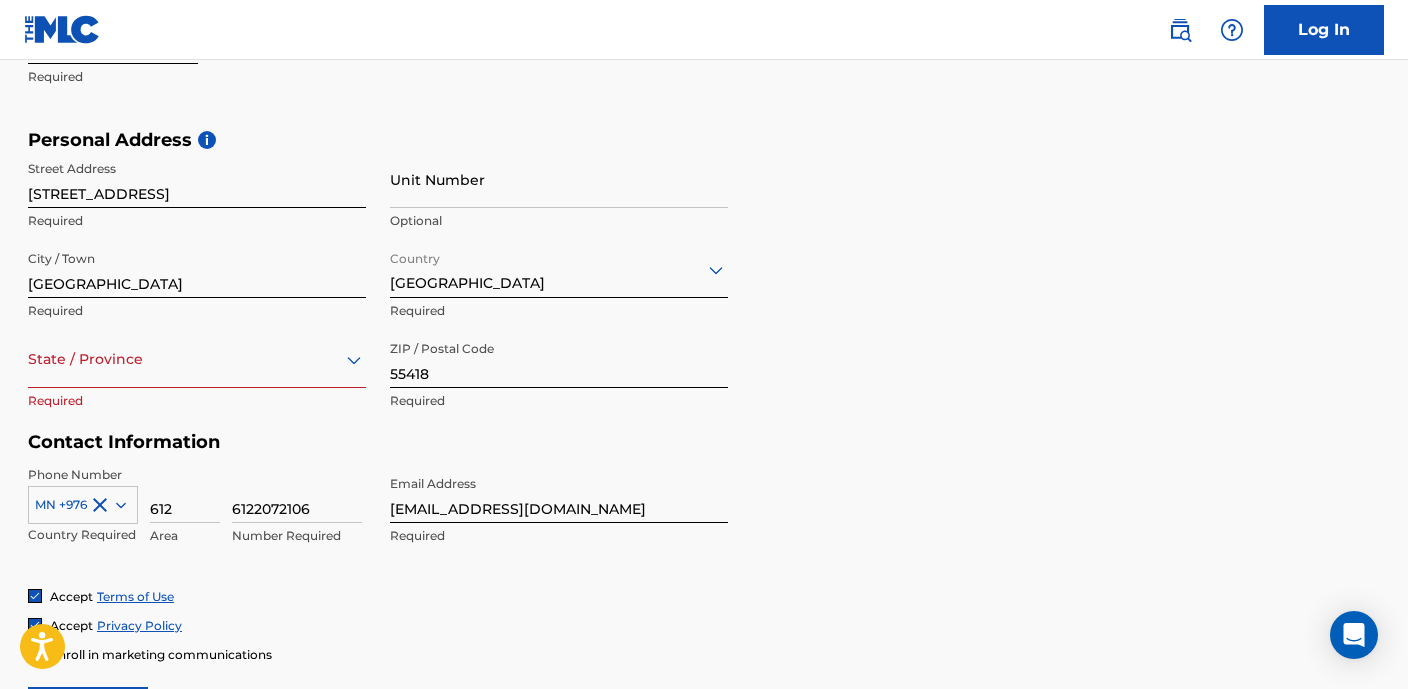 click on "State / Province" at bounding box center (197, 359) 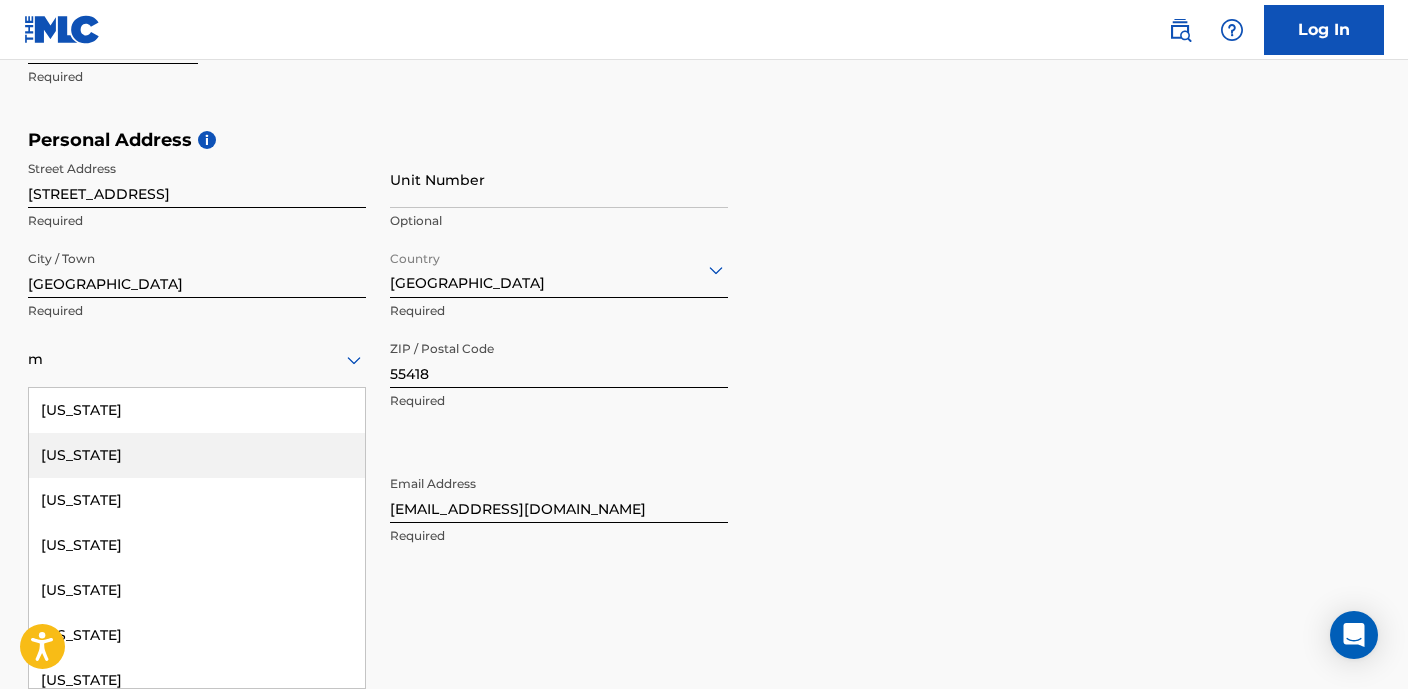 type on "m" 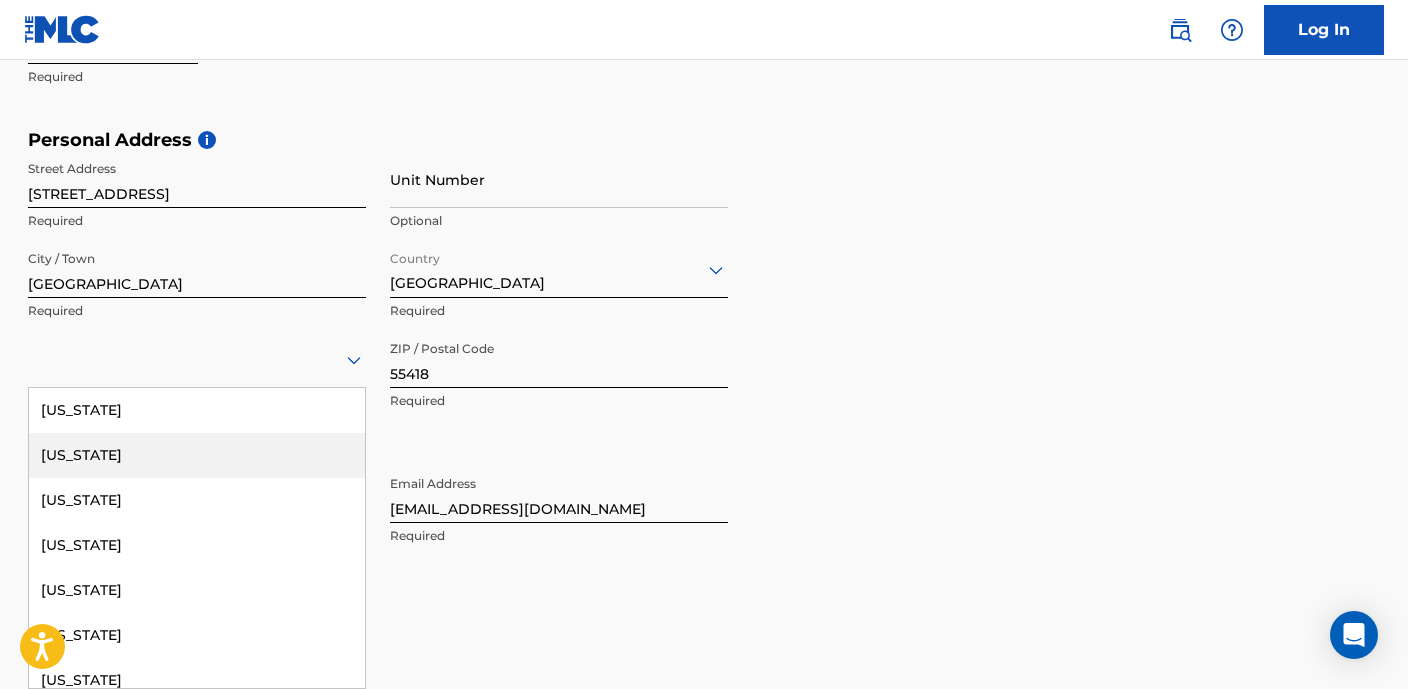 click on "City / Town [GEOGRAPHIC_DATA] Required" at bounding box center [197, 286] 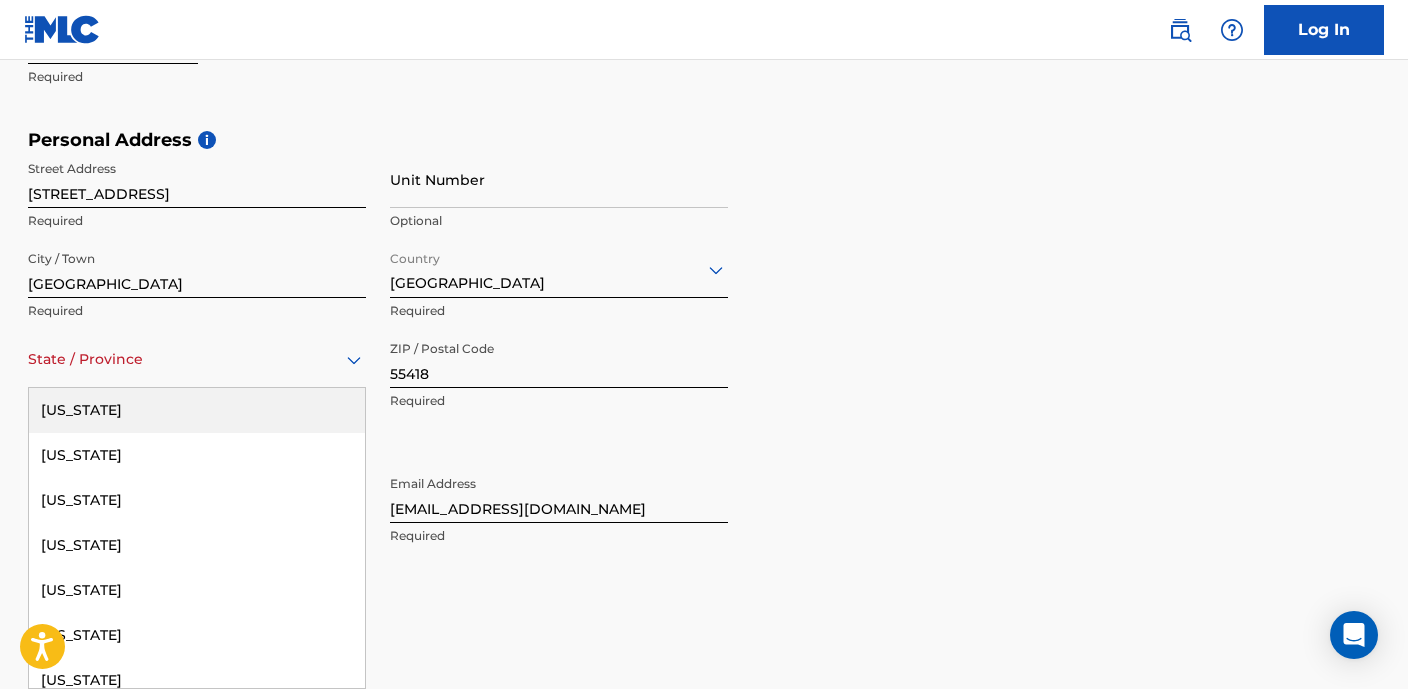 click at bounding box center (197, 359) 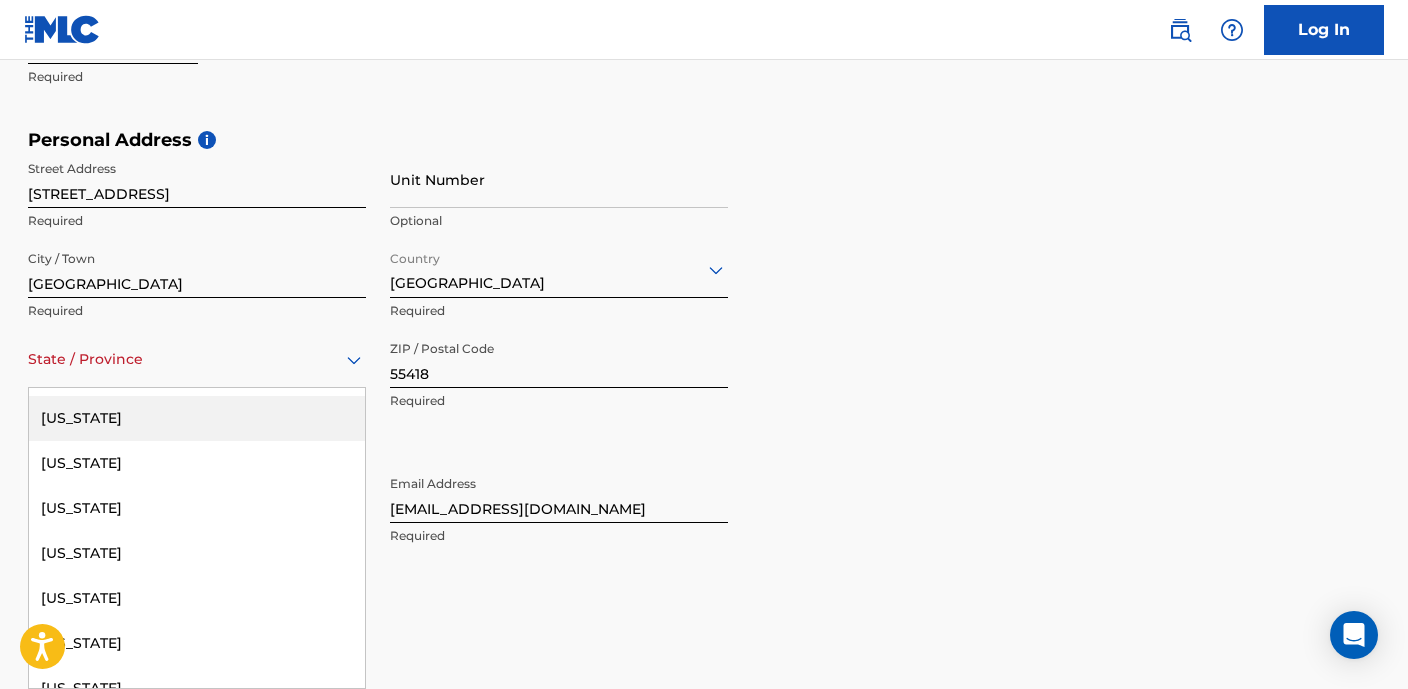 scroll, scrollTop: 1088, scrollLeft: 0, axis: vertical 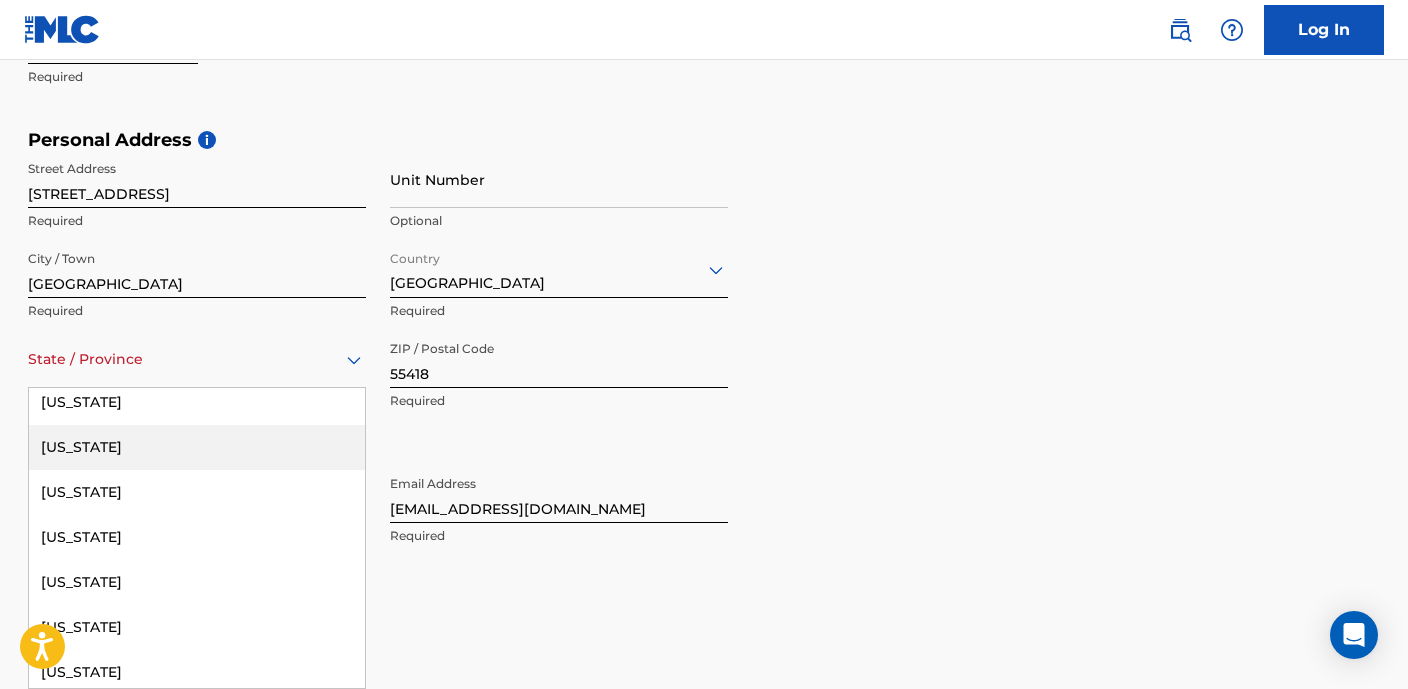 click on "[US_STATE]" at bounding box center [197, 447] 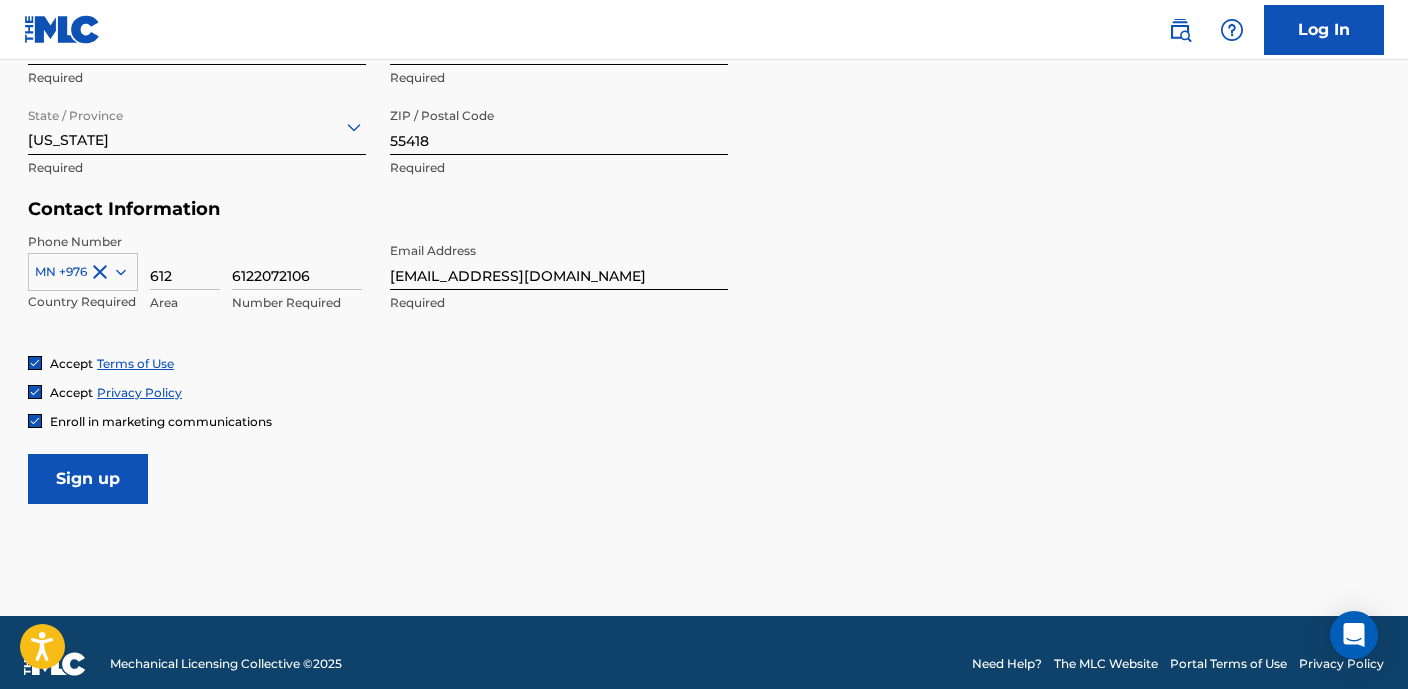 scroll, scrollTop: 875, scrollLeft: 0, axis: vertical 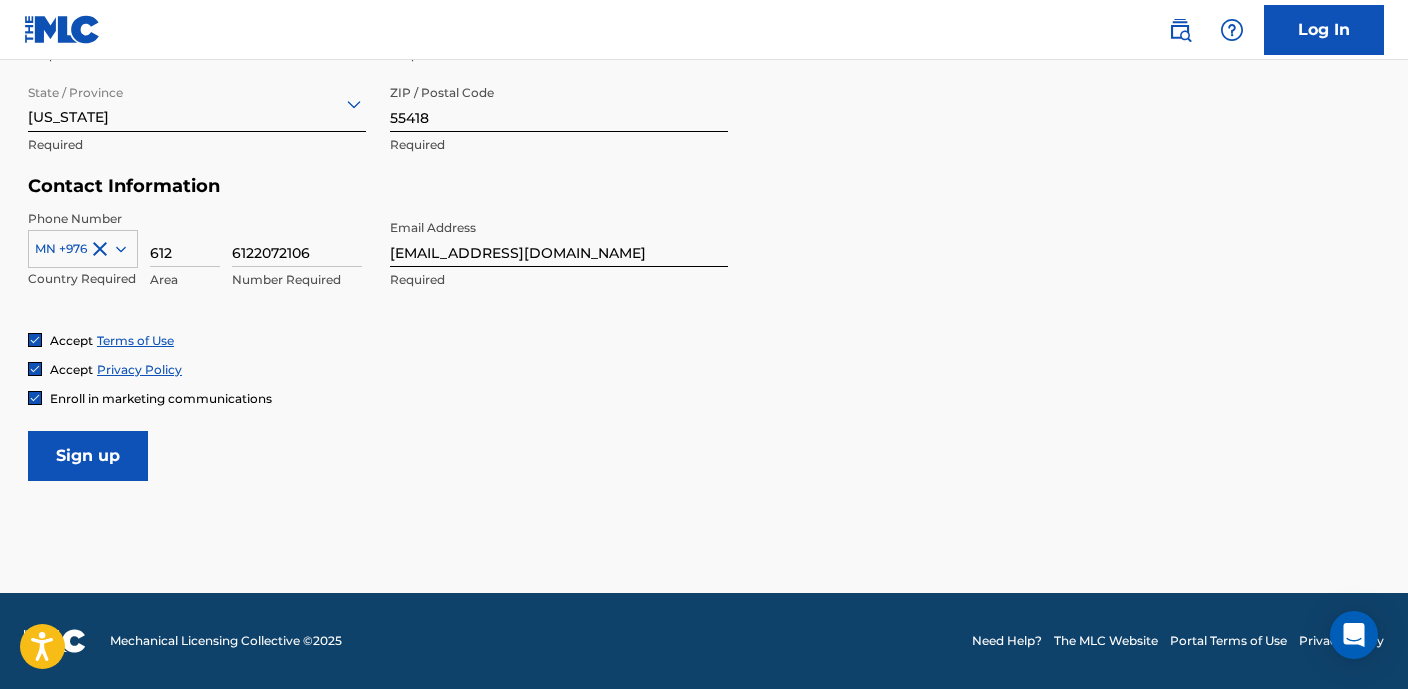 click on "Sign up" at bounding box center [88, 456] 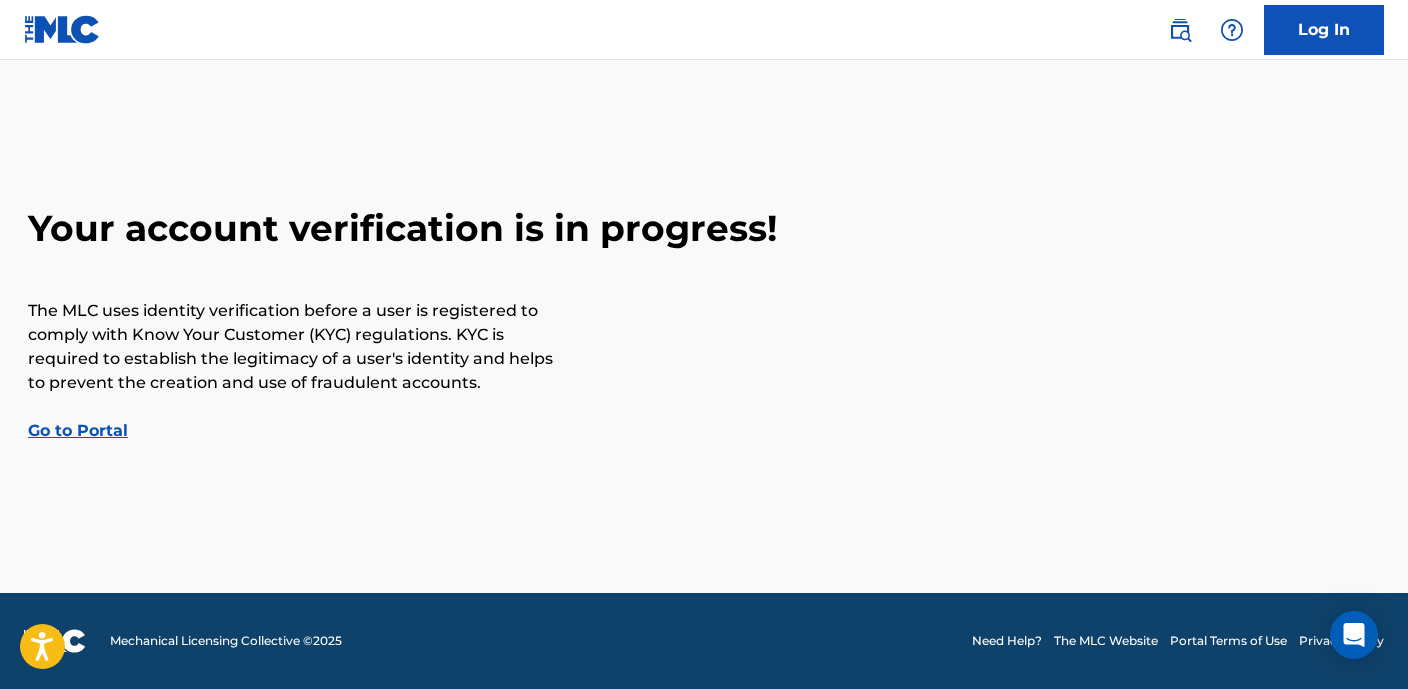 scroll, scrollTop: 0, scrollLeft: 0, axis: both 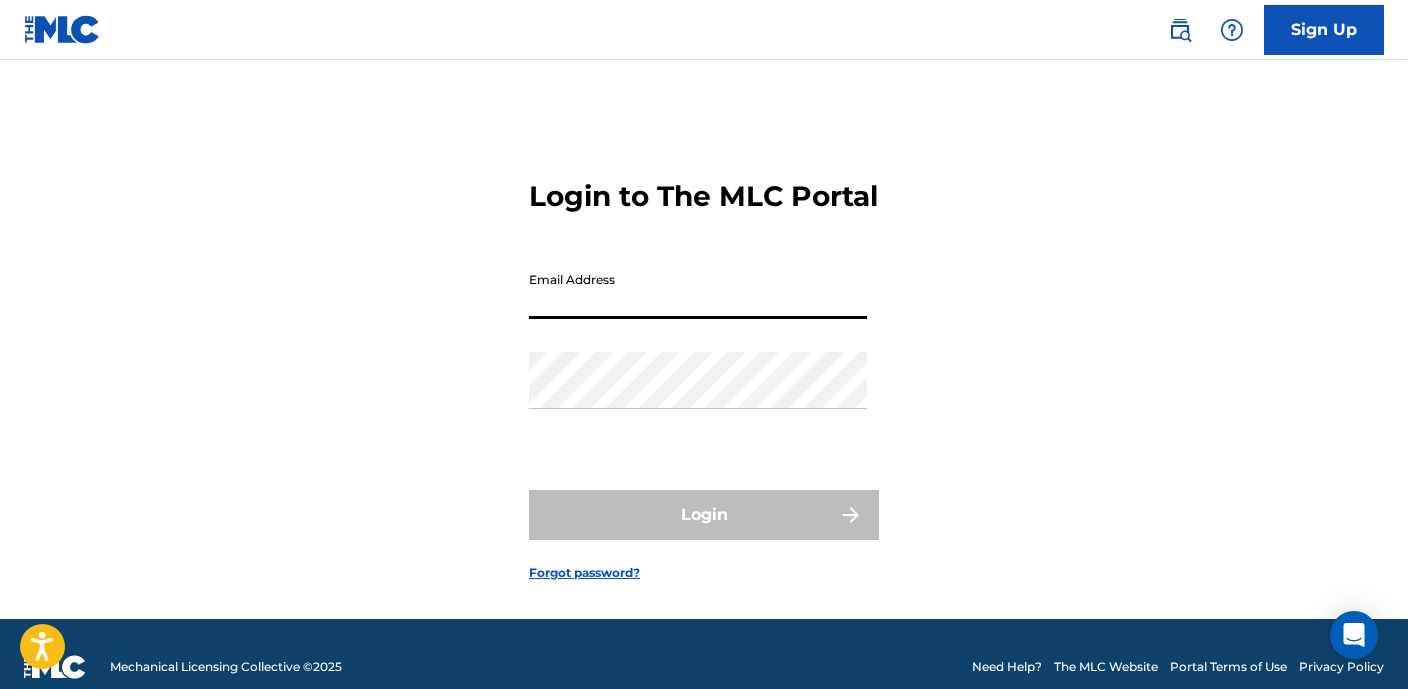 click on "Email Address" at bounding box center [698, 290] 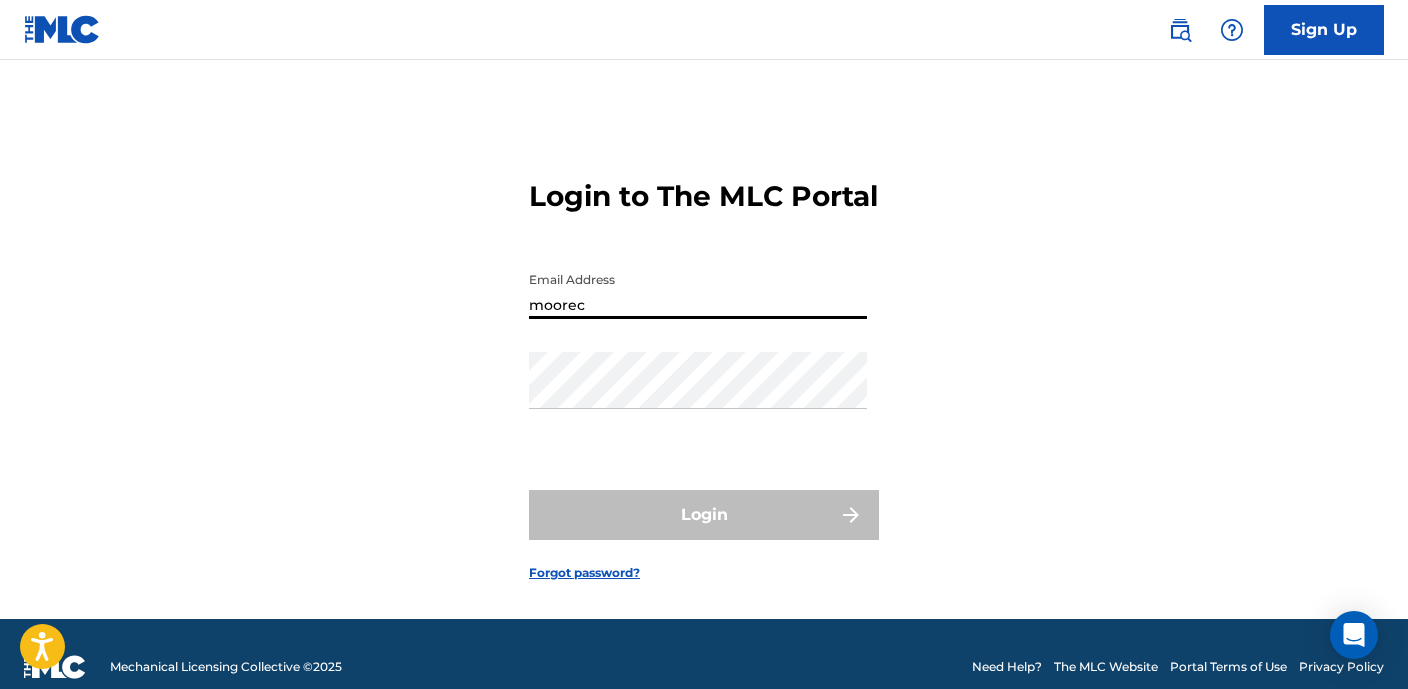 type on "moorec" 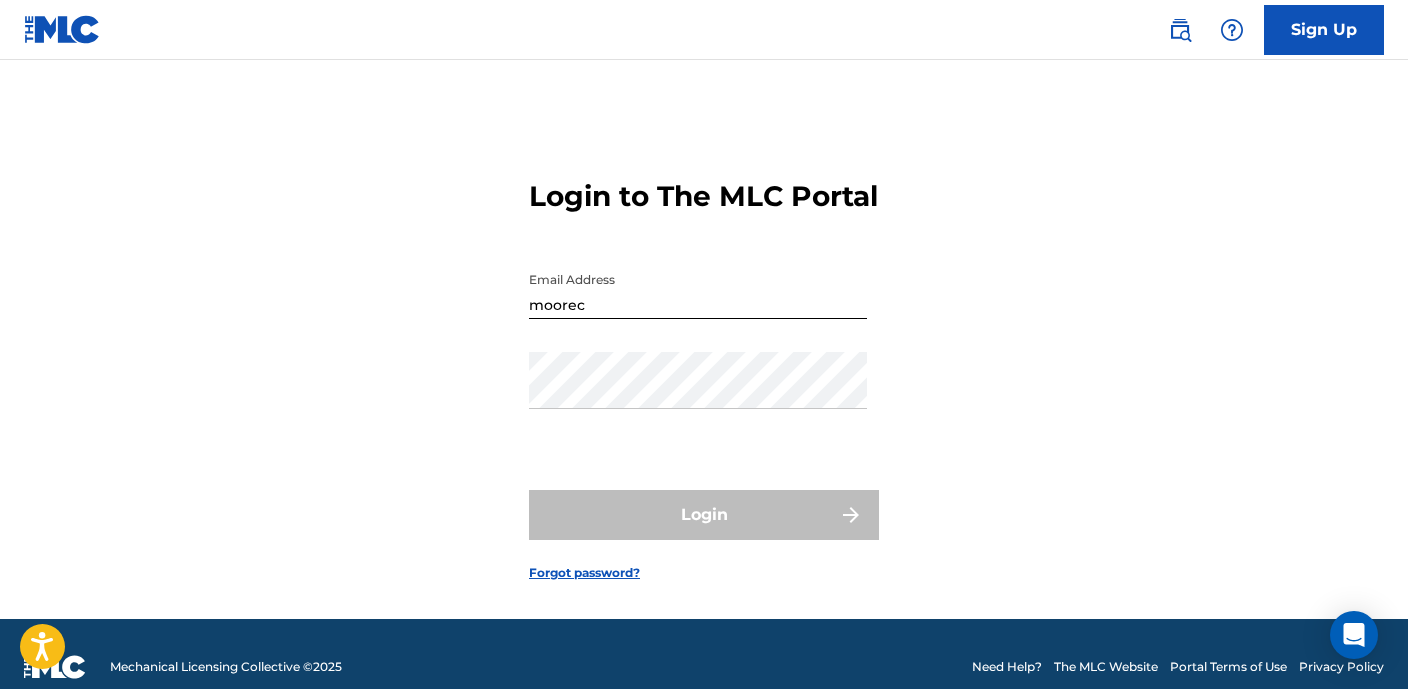 click on "Sign Up" at bounding box center [1324, 30] 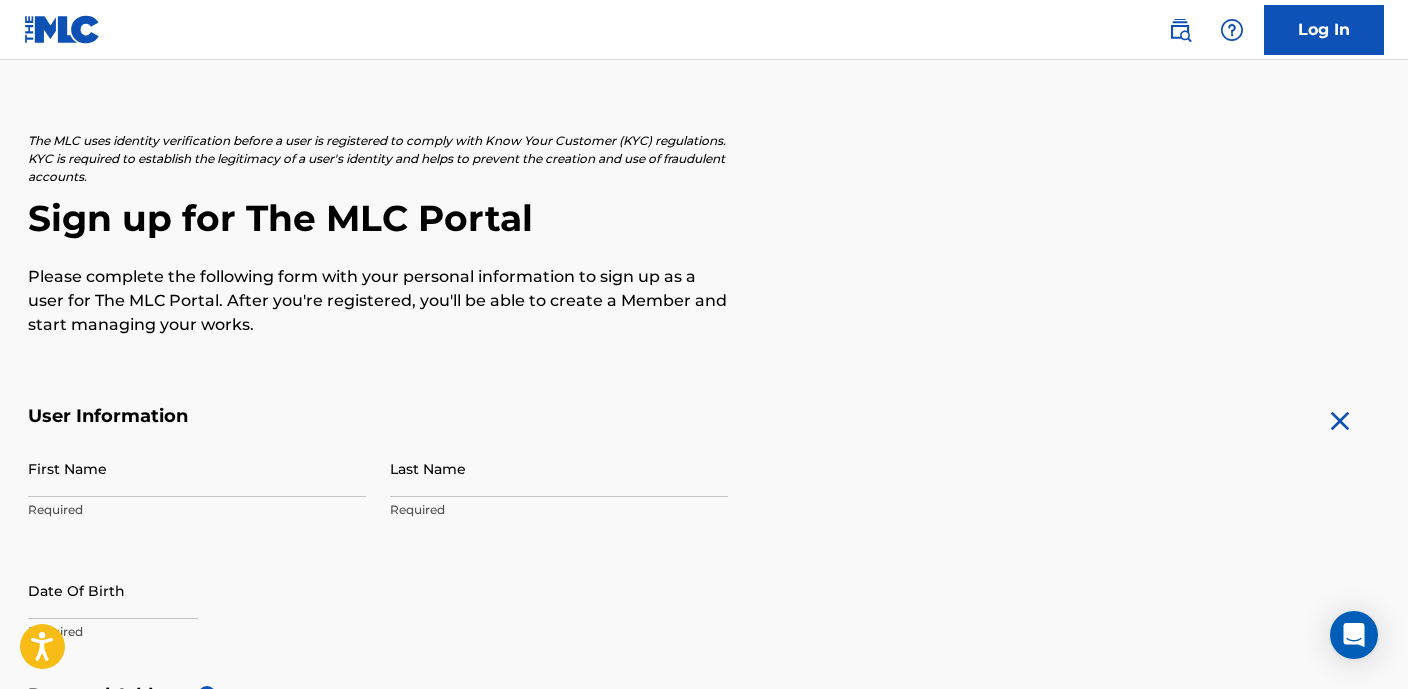 scroll, scrollTop: 0, scrollLeft: 0, axis: both 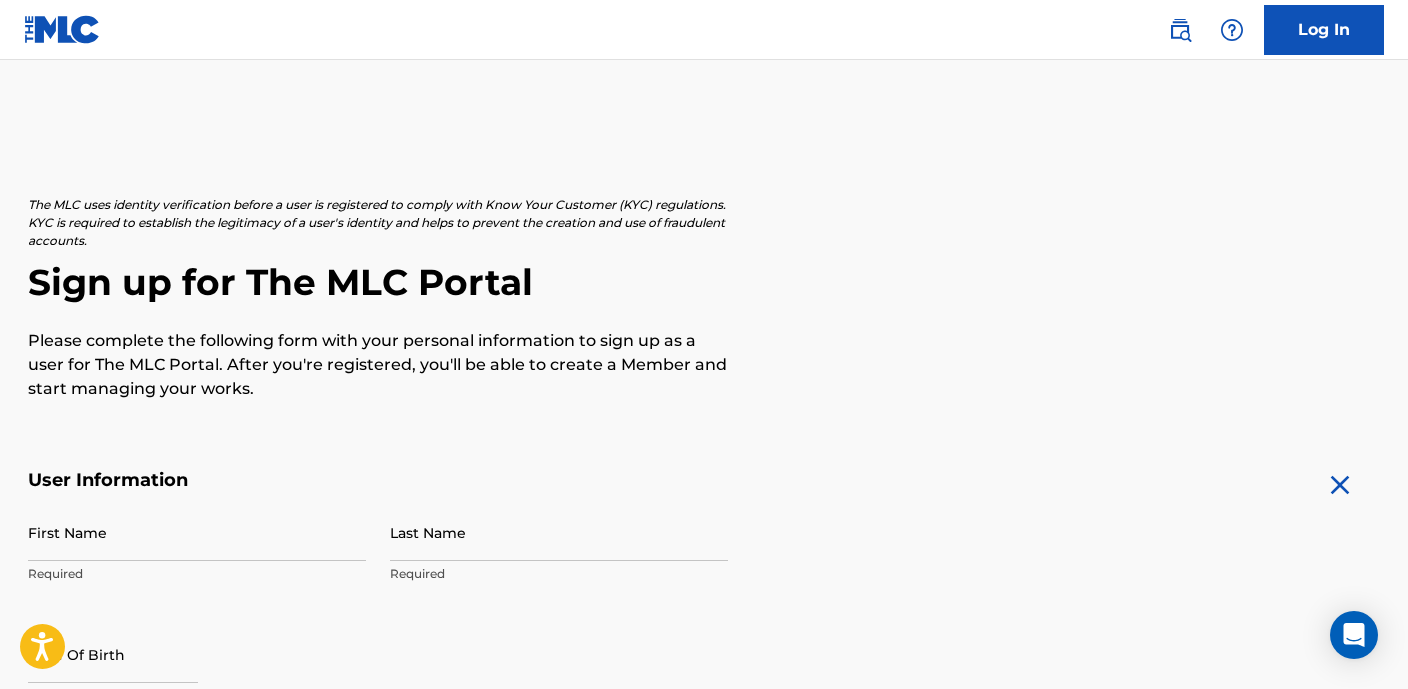 click at bounding box center (62, 29) 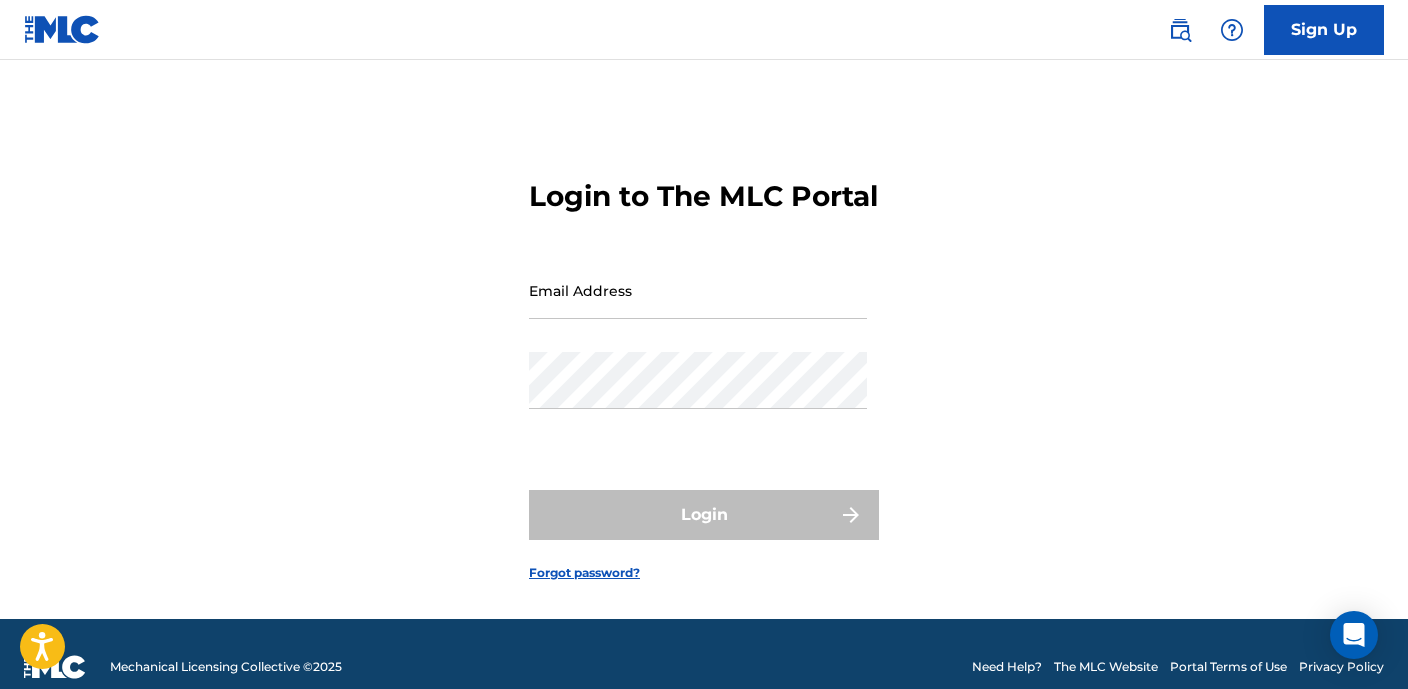 scroll, scrollTop: 51, scrollLeft: 0, axis: vertical 